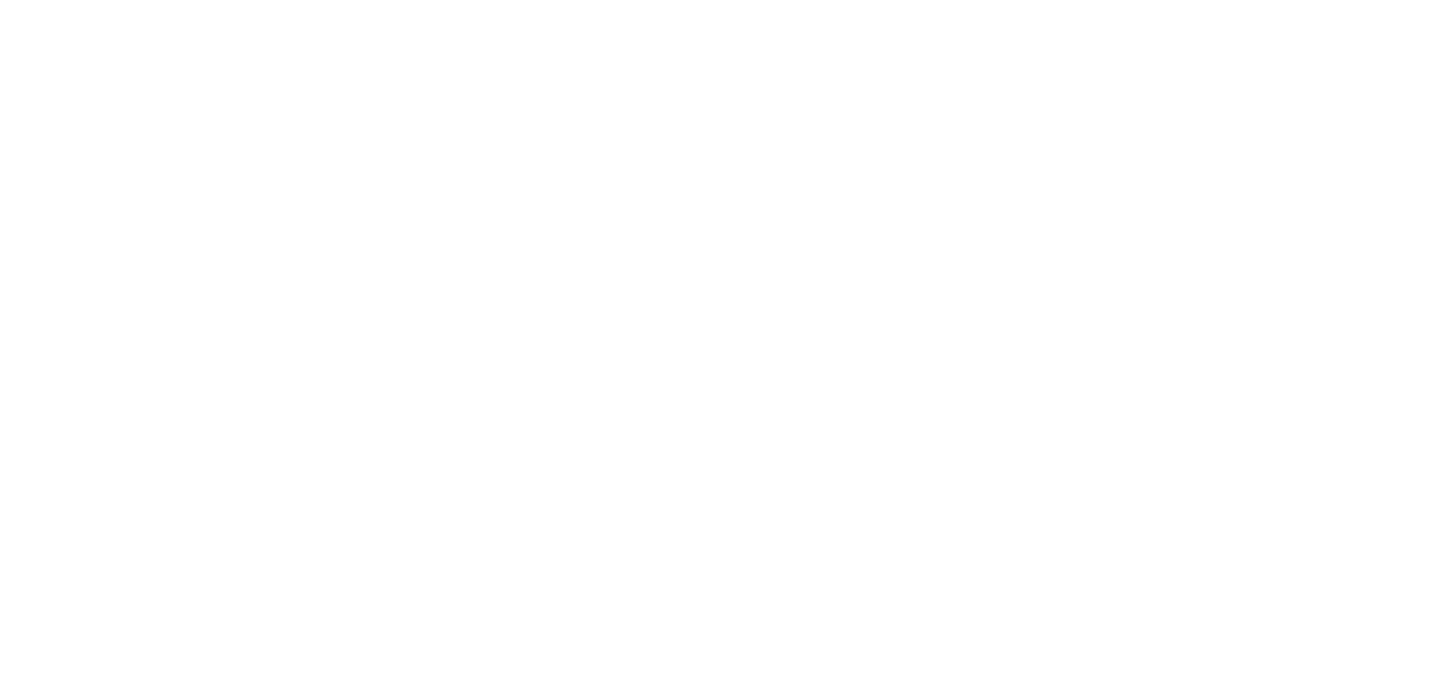 scroll, scrollTop: 0, scrollLeft: 0, axis: both 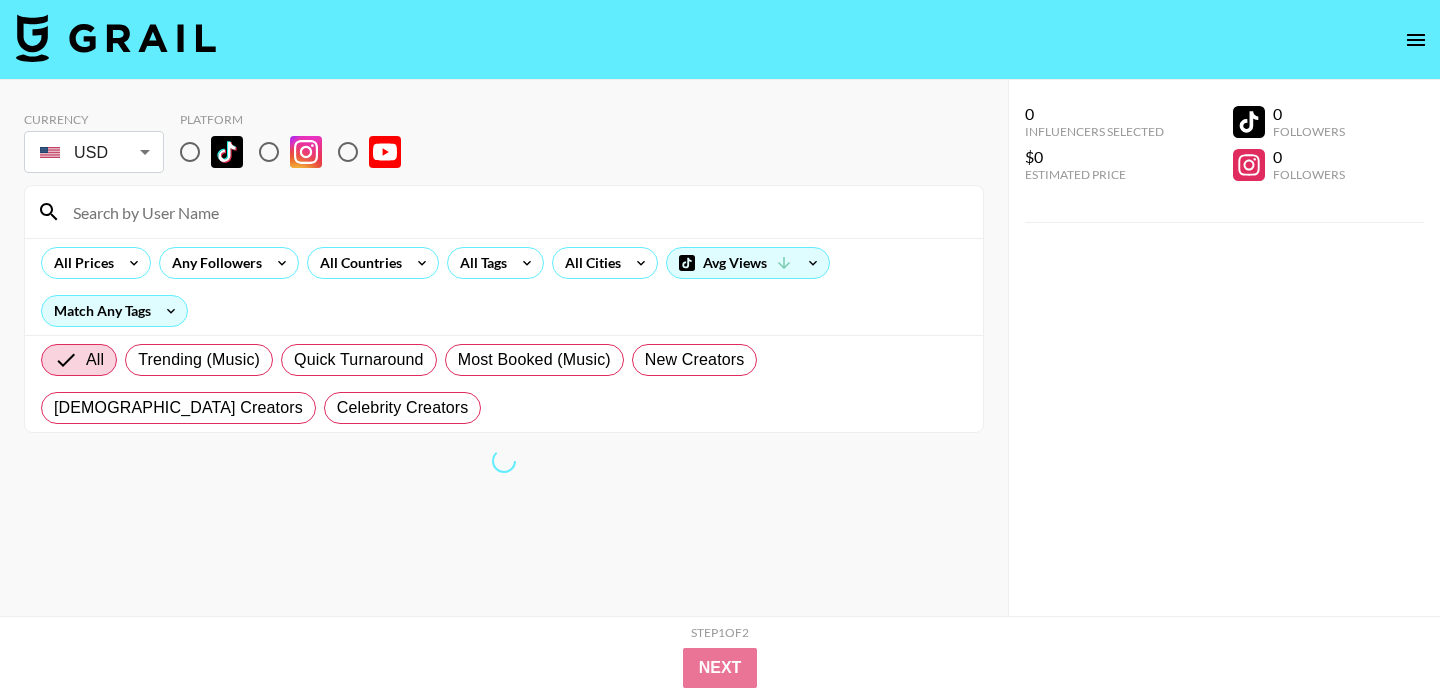 click at bounding box center (190, 152) 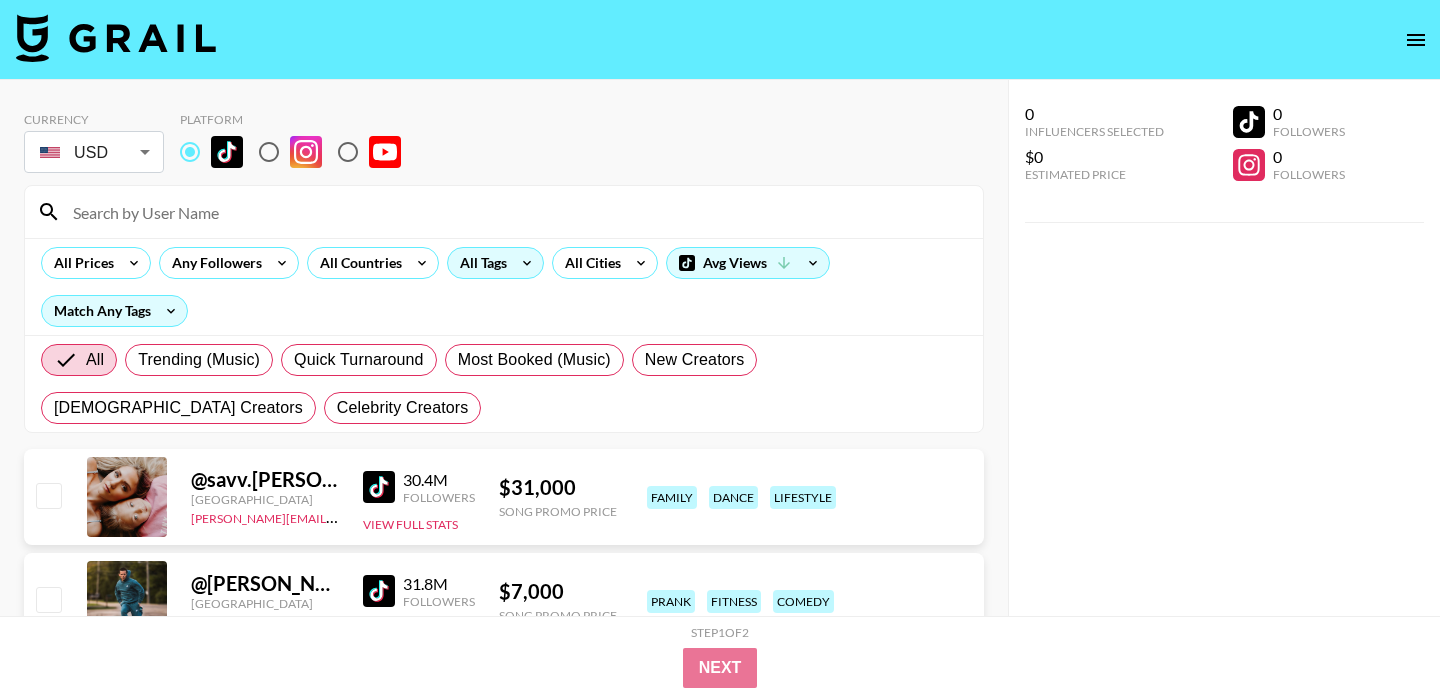click on "All Tags" at bounding box center [479, 263] 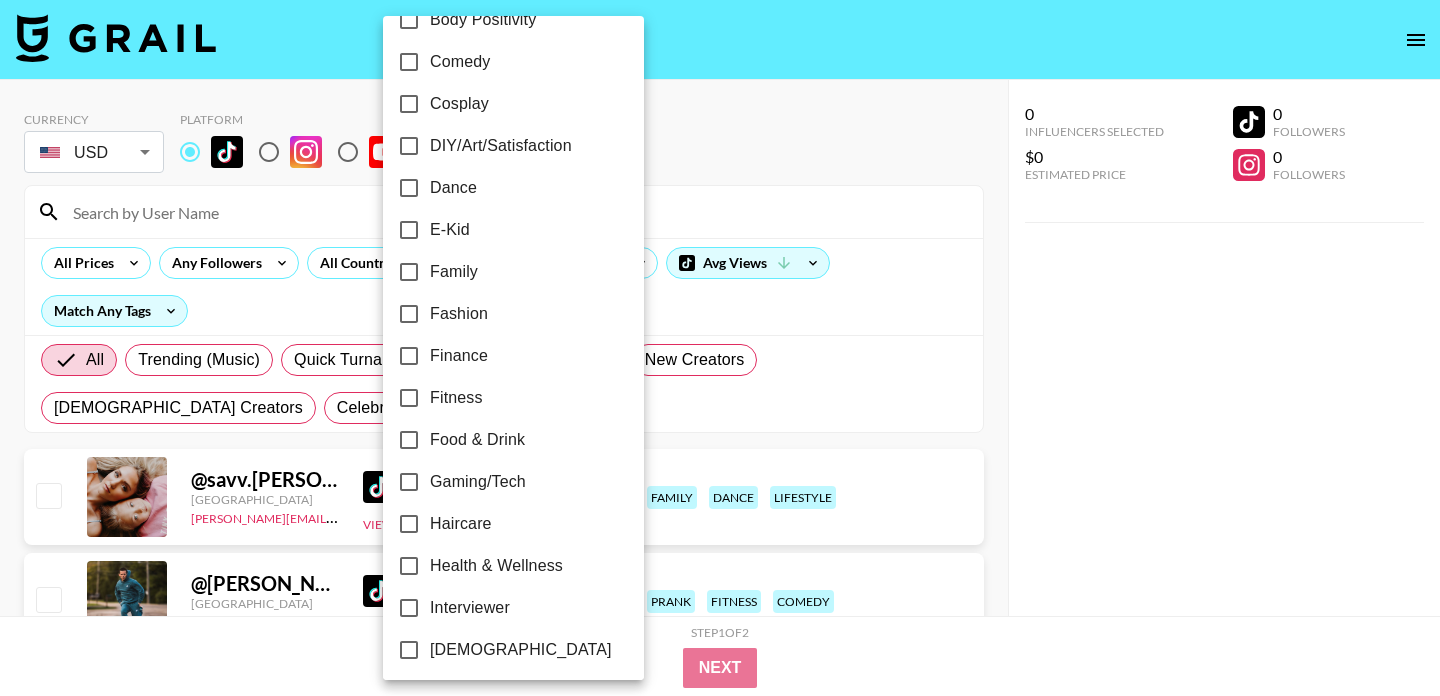 scroll, scrollTop: 478, scrollLeft: 0, axis: vertical 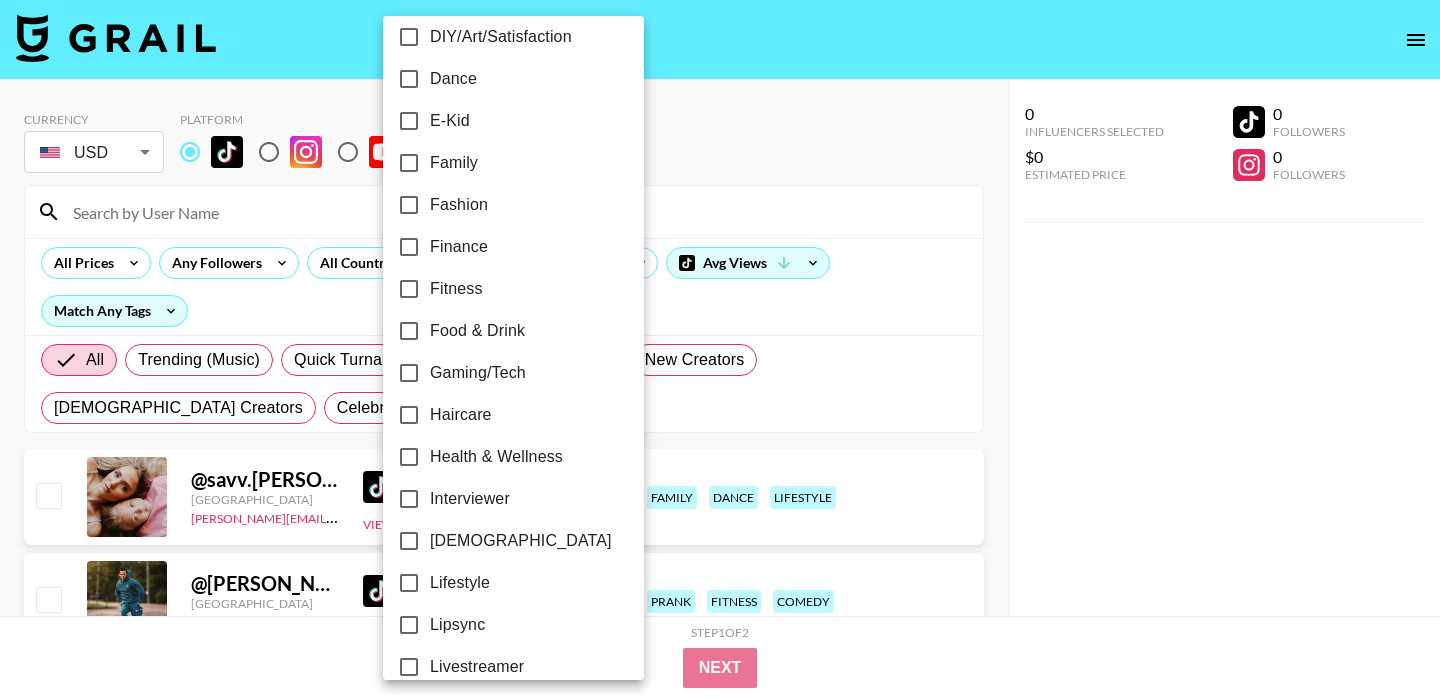 click on "[DEMOGRAPHIC_DATA]" at bounding box center [521, 541] 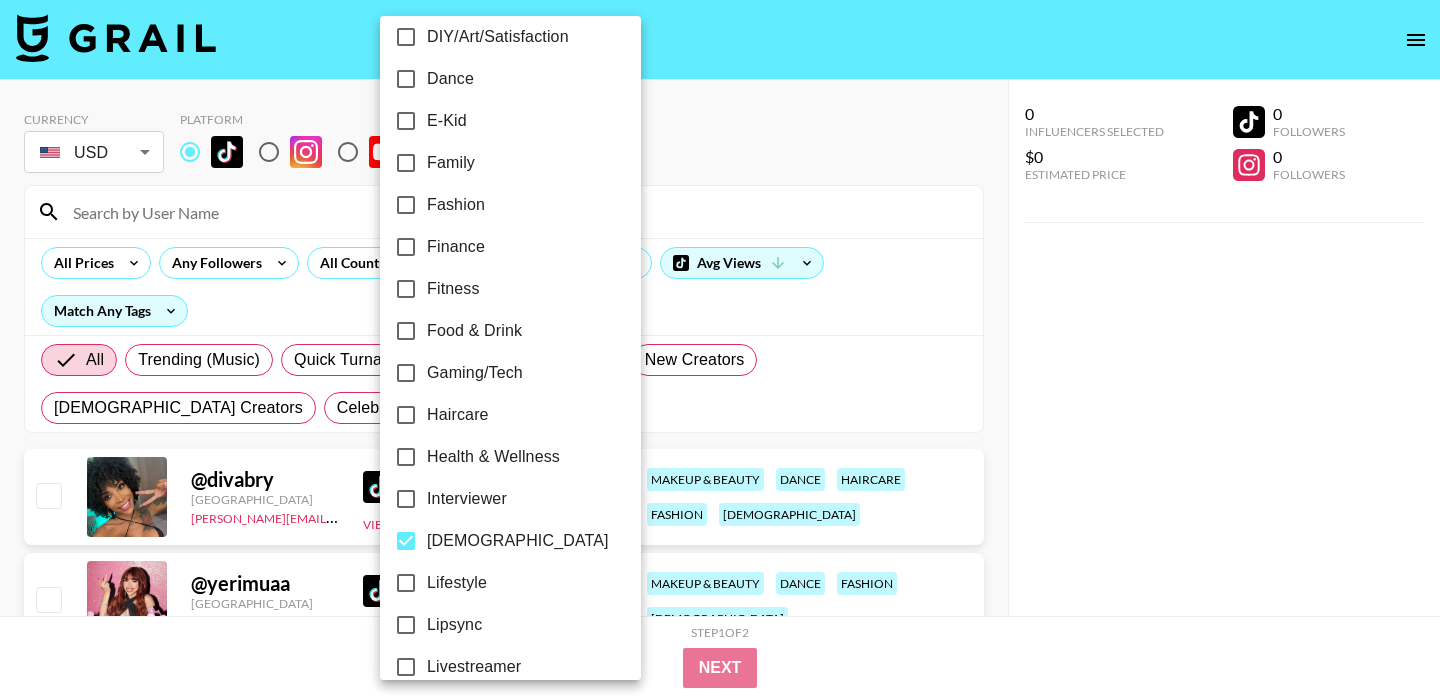 click at bounding box center (720, 348) 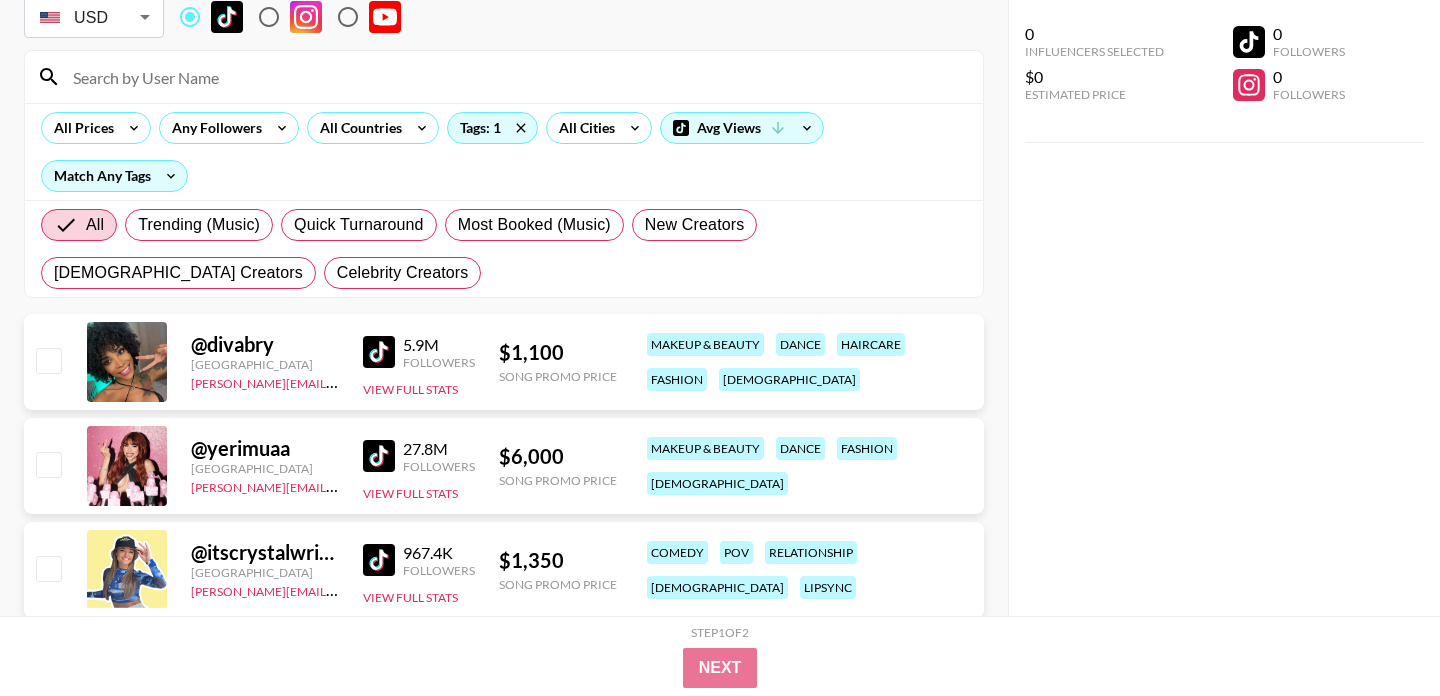 scroll, scrollTop: 0, scrollLeft: 0, axis: both 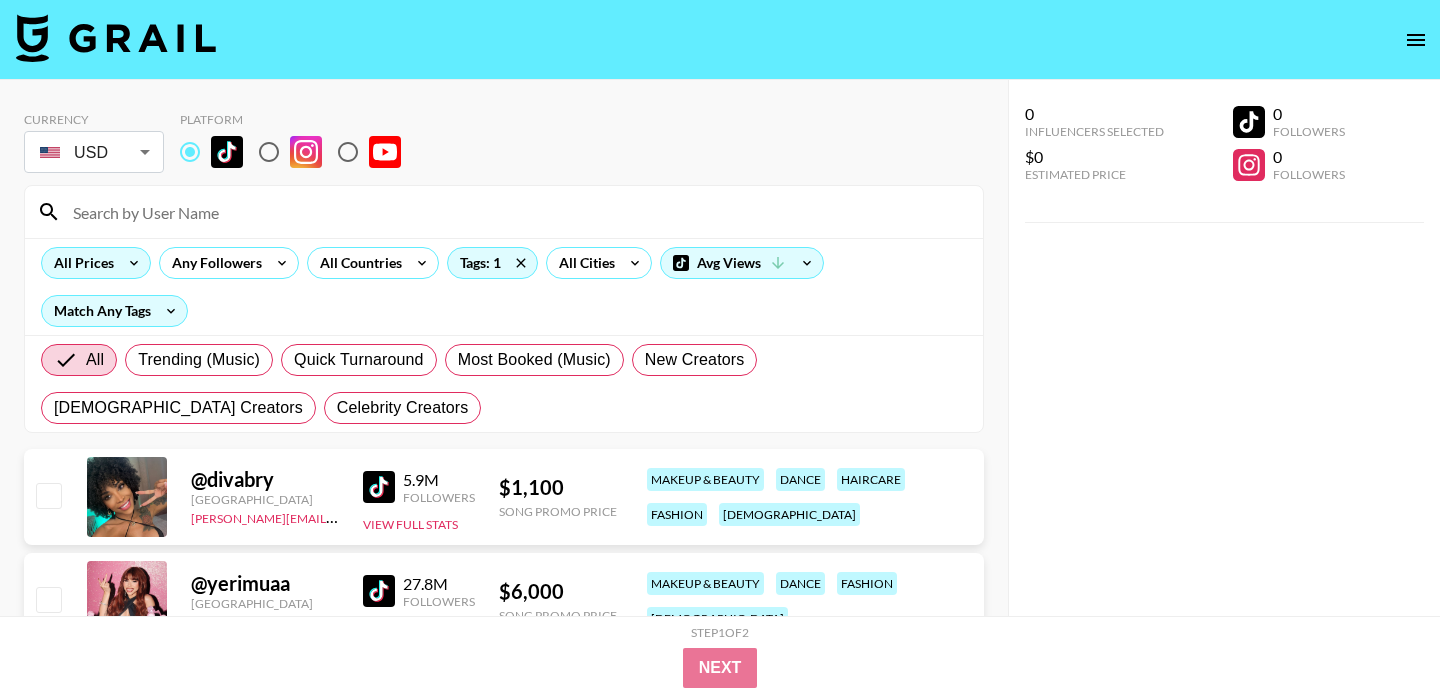 click 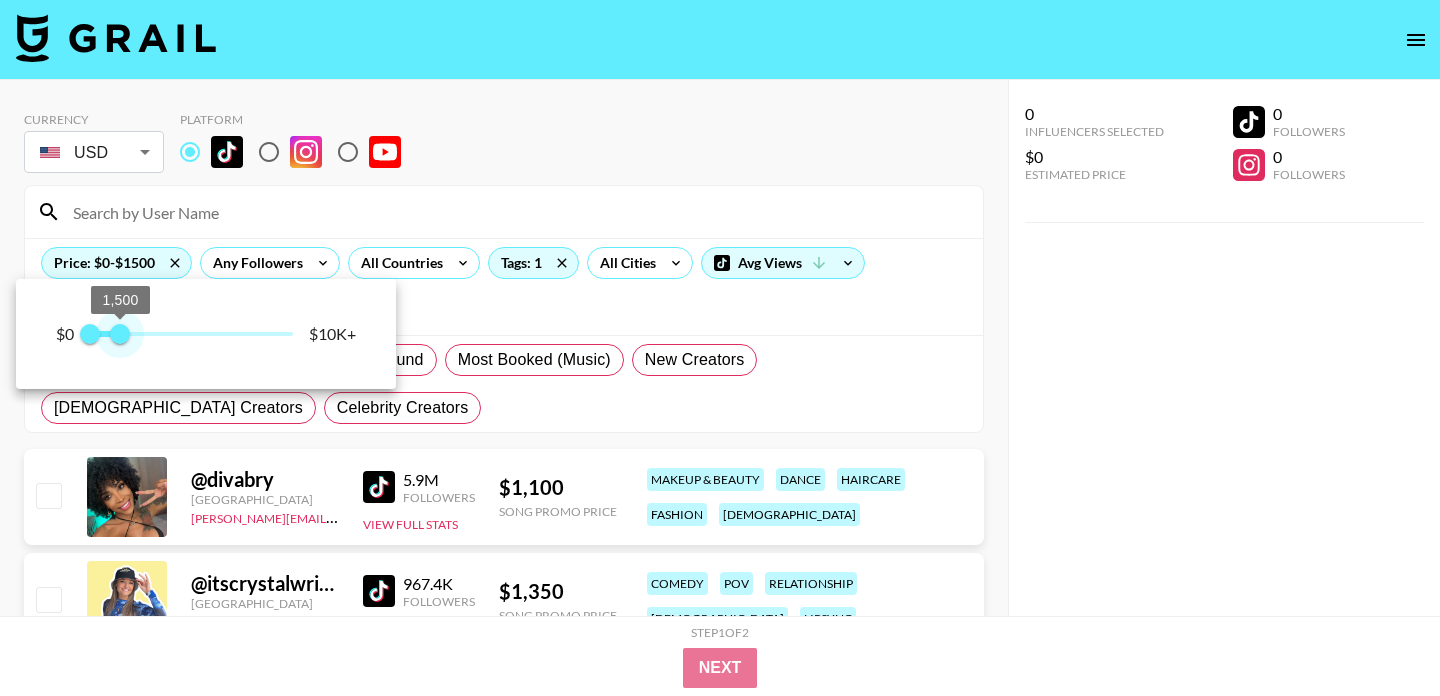 type on "1000" 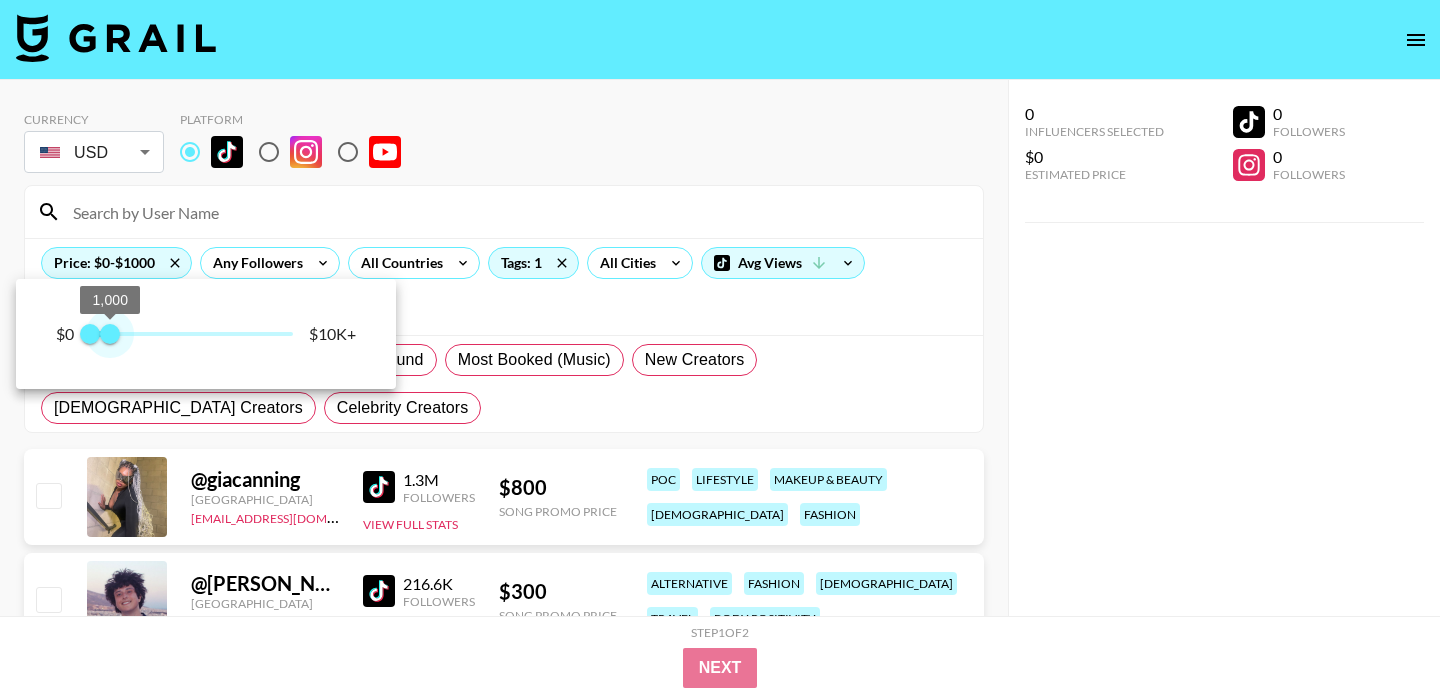 drag, startPoint x: 301, startPoint y: 332, endPoint x: 111, endPoint y: 334, distance: 190.01053 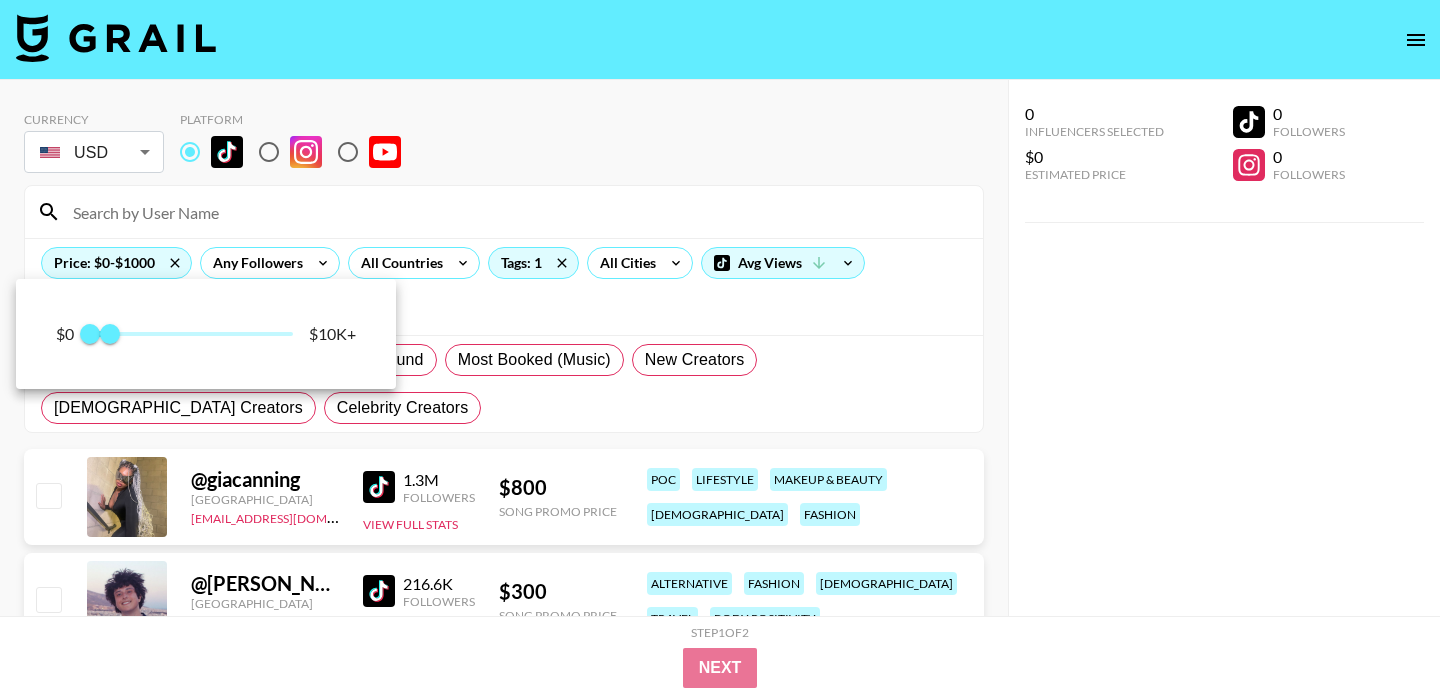 click at bounding box center (720, 348) 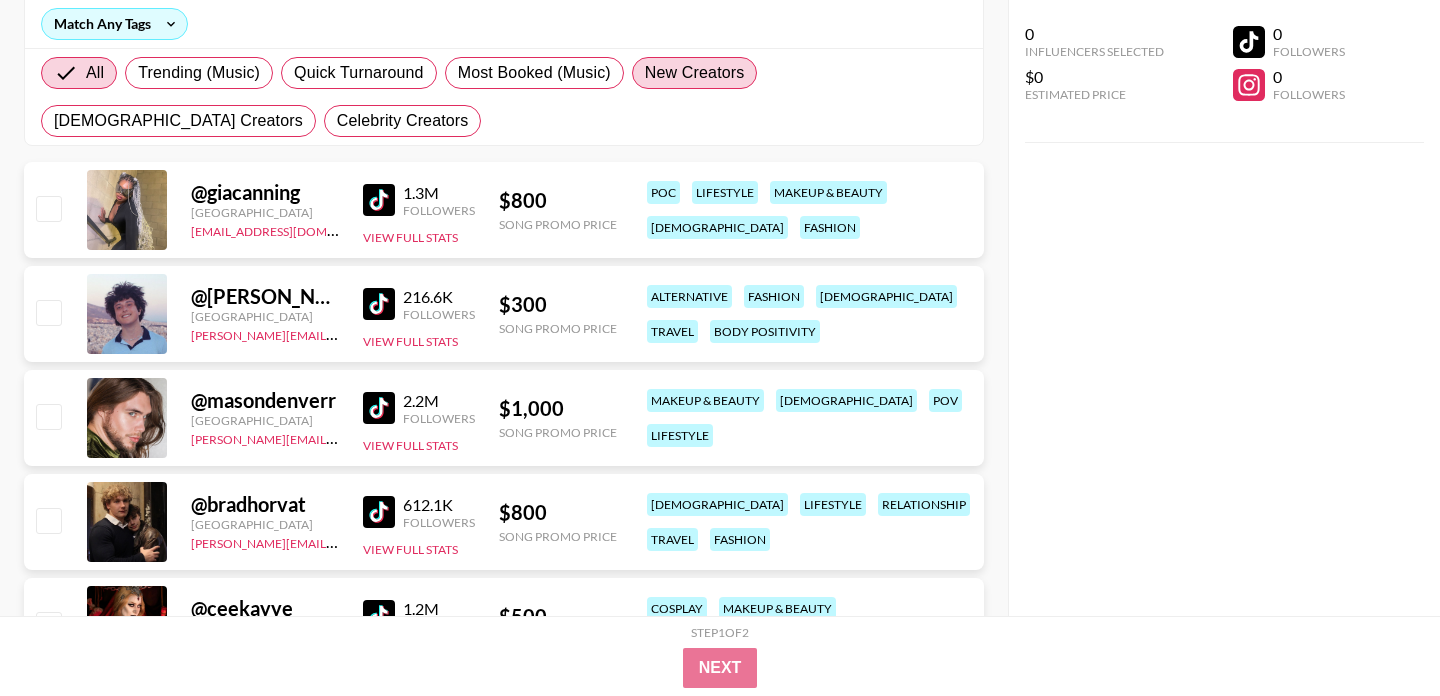 scroll, scrollTop: 289, scrollLeft: 0, axis: vertical 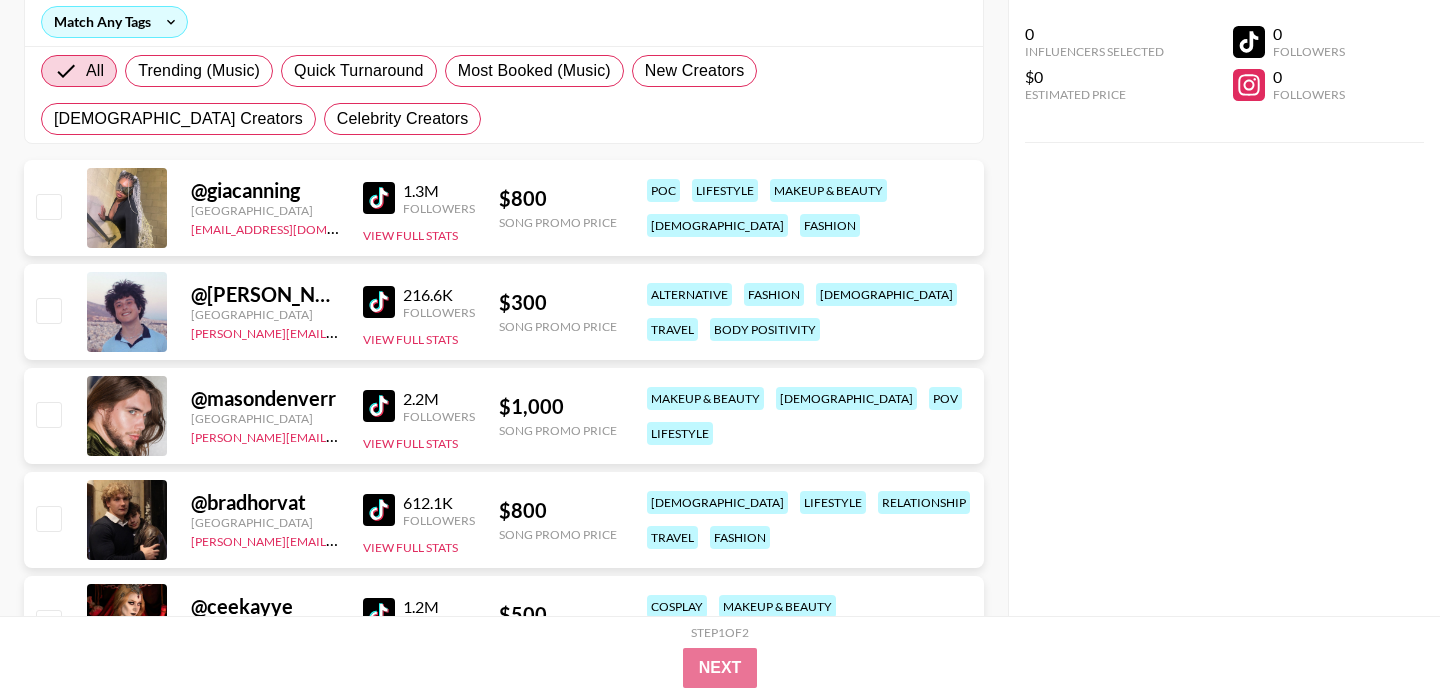 click at bounding box center [379, 198] 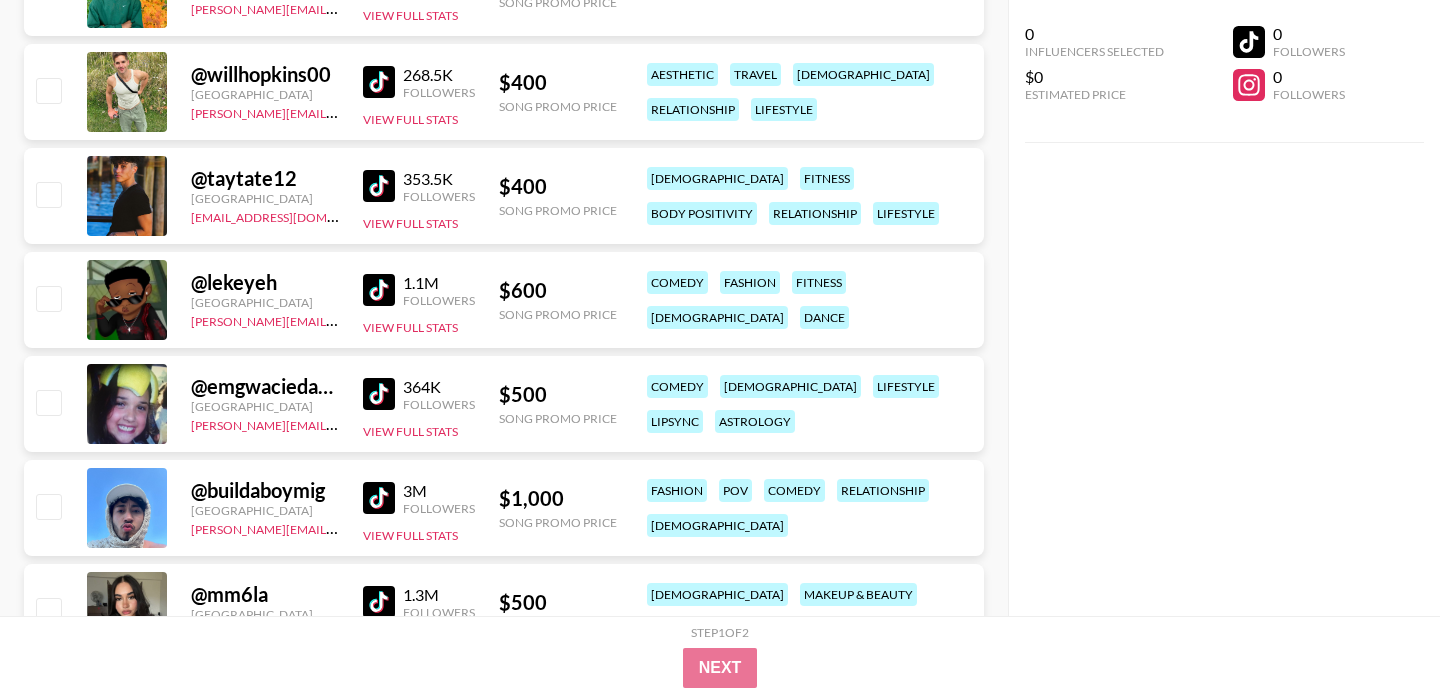 scroll, scrollTop: 1865, scrollLeft: 0, axis: vertical 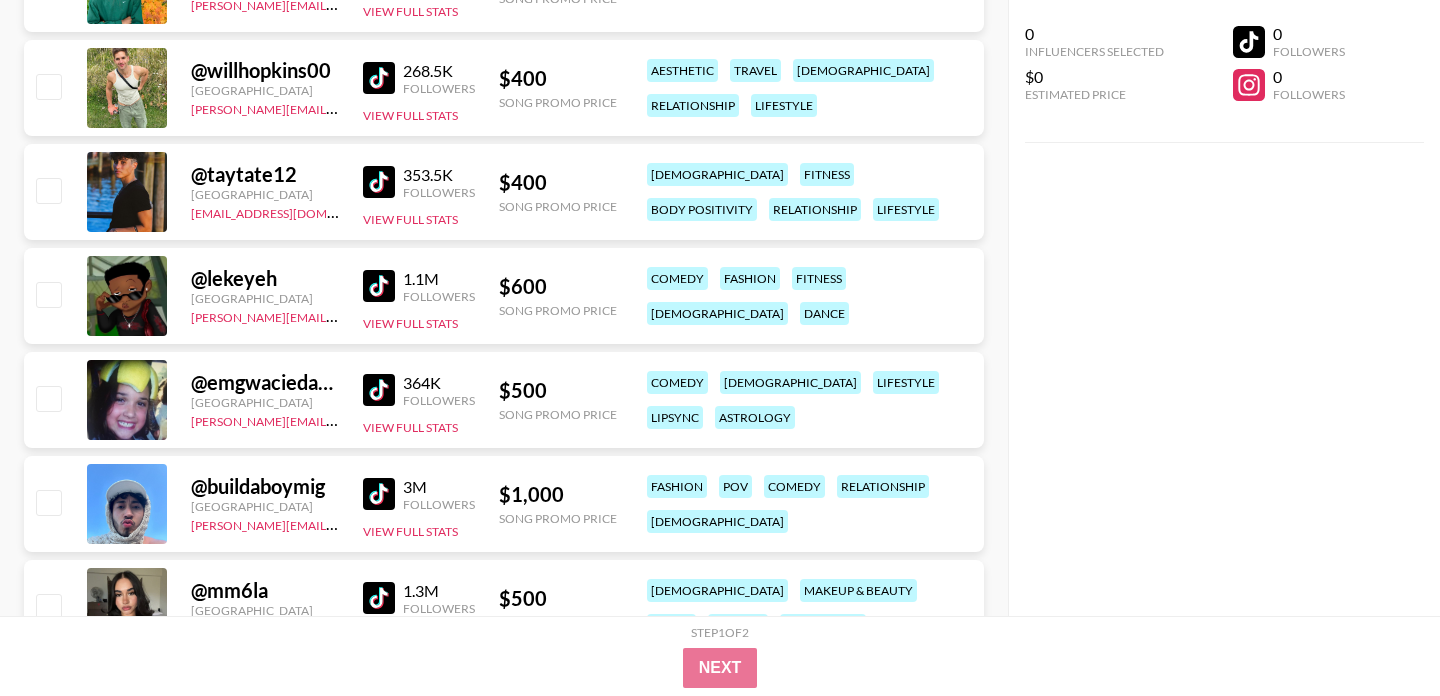 click on "1.1M Followers" at bounding box center (419, 286) 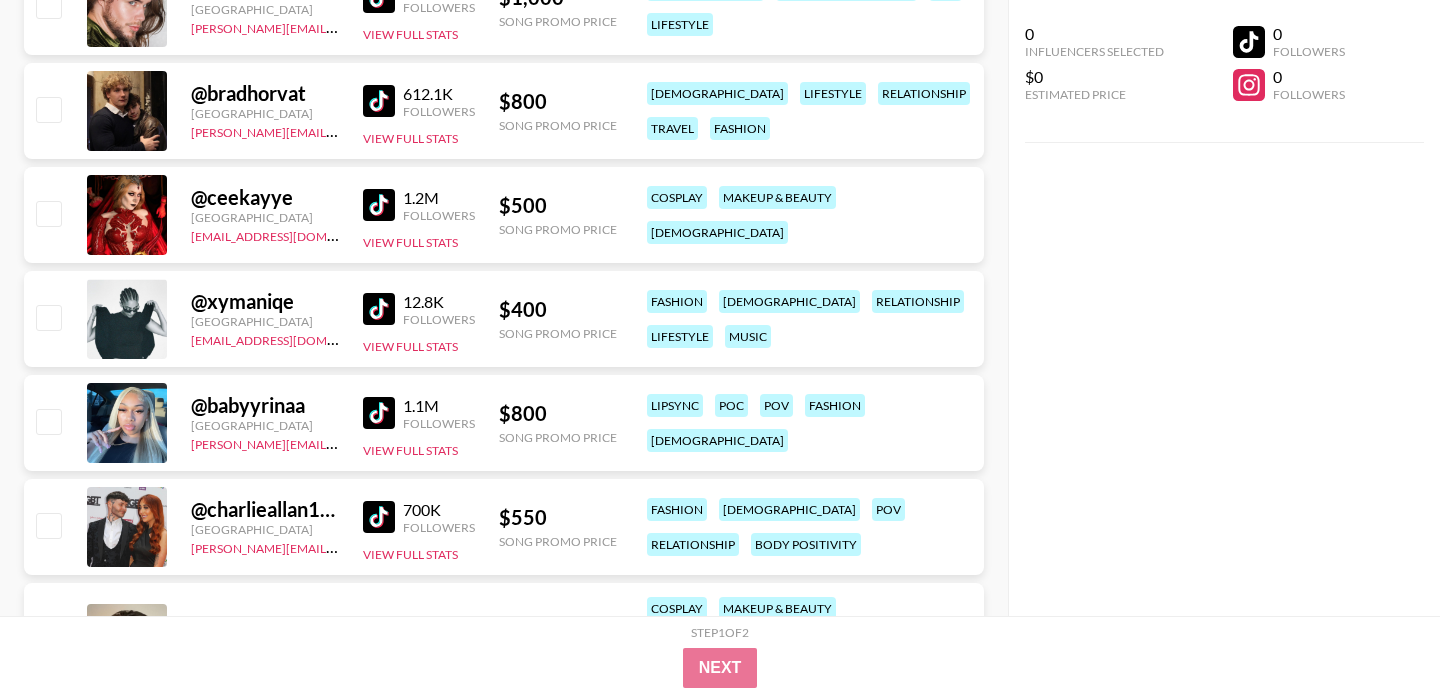 scroll, scrollTop: 0, scrollLeft: 0, axis: both 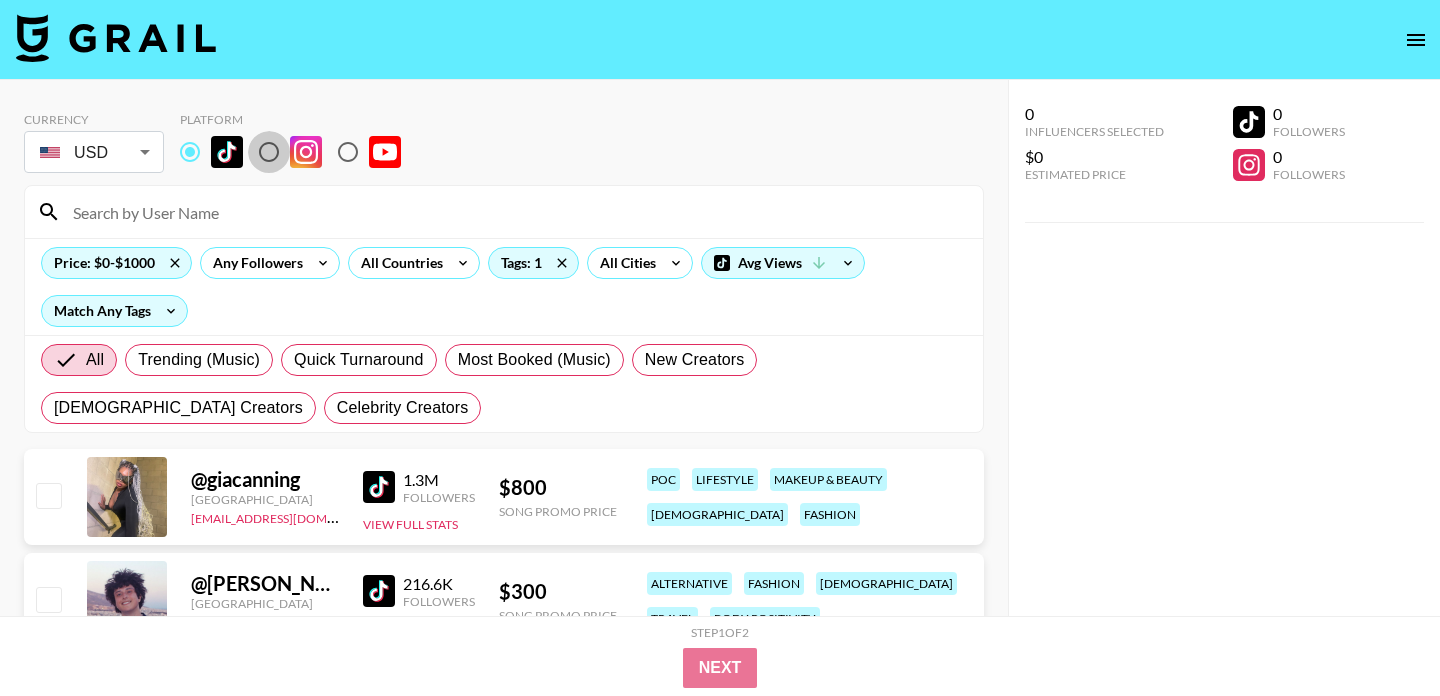 click at bounding box center (269, 152) 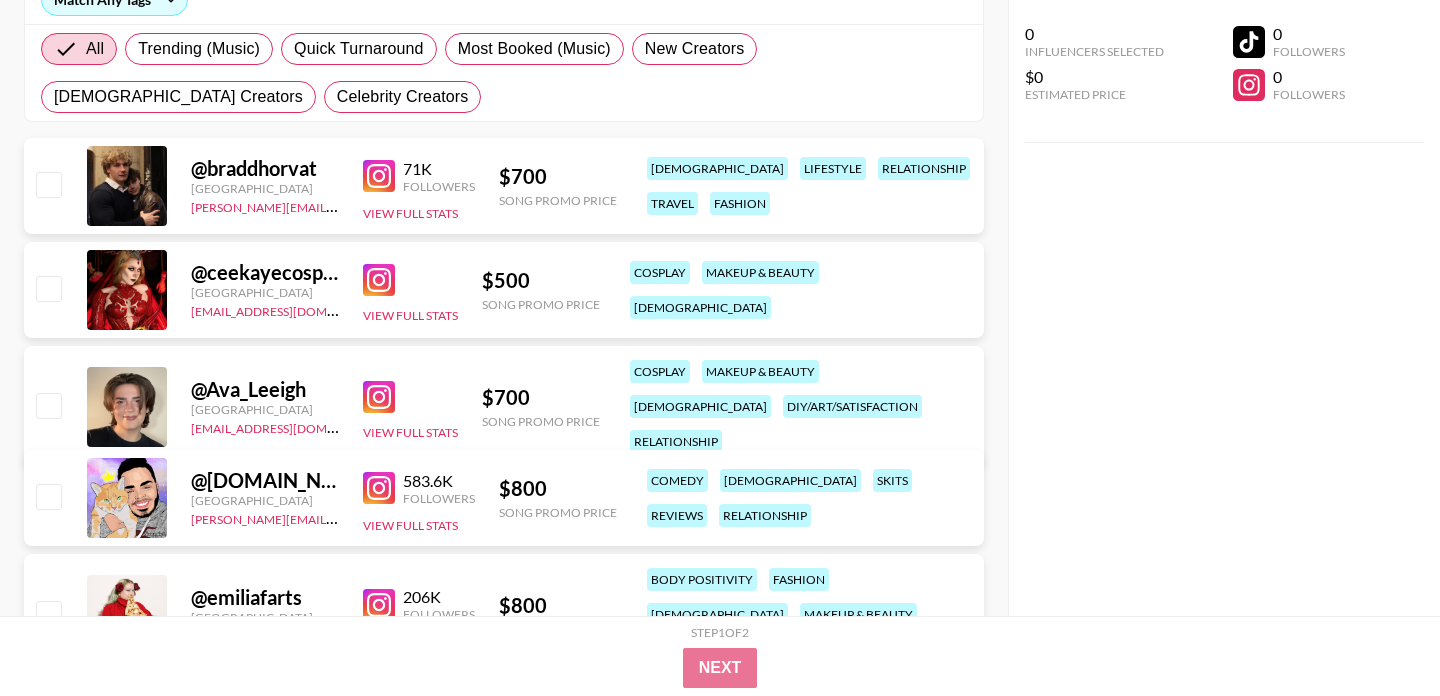 scroll, scrollTop: 313, scrollLeft: 0, axis: vertical 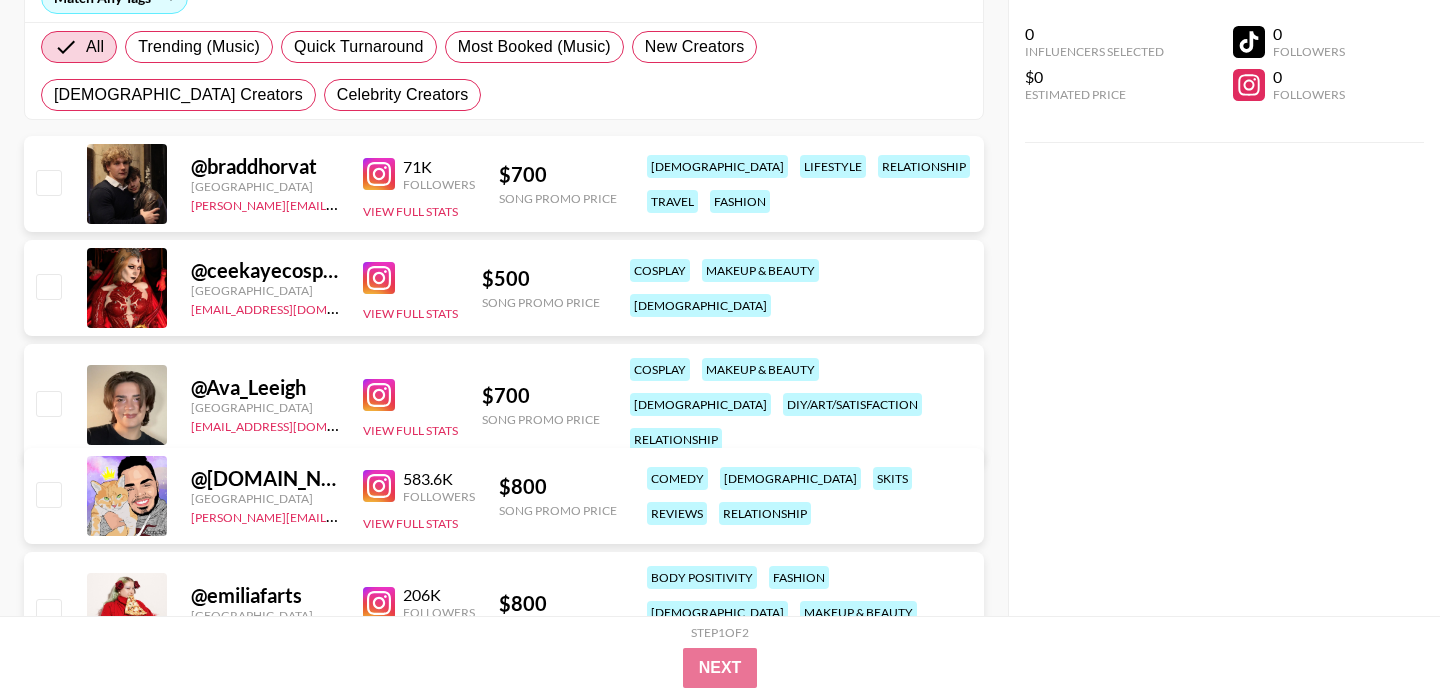 click at bounding box center [379, 174] 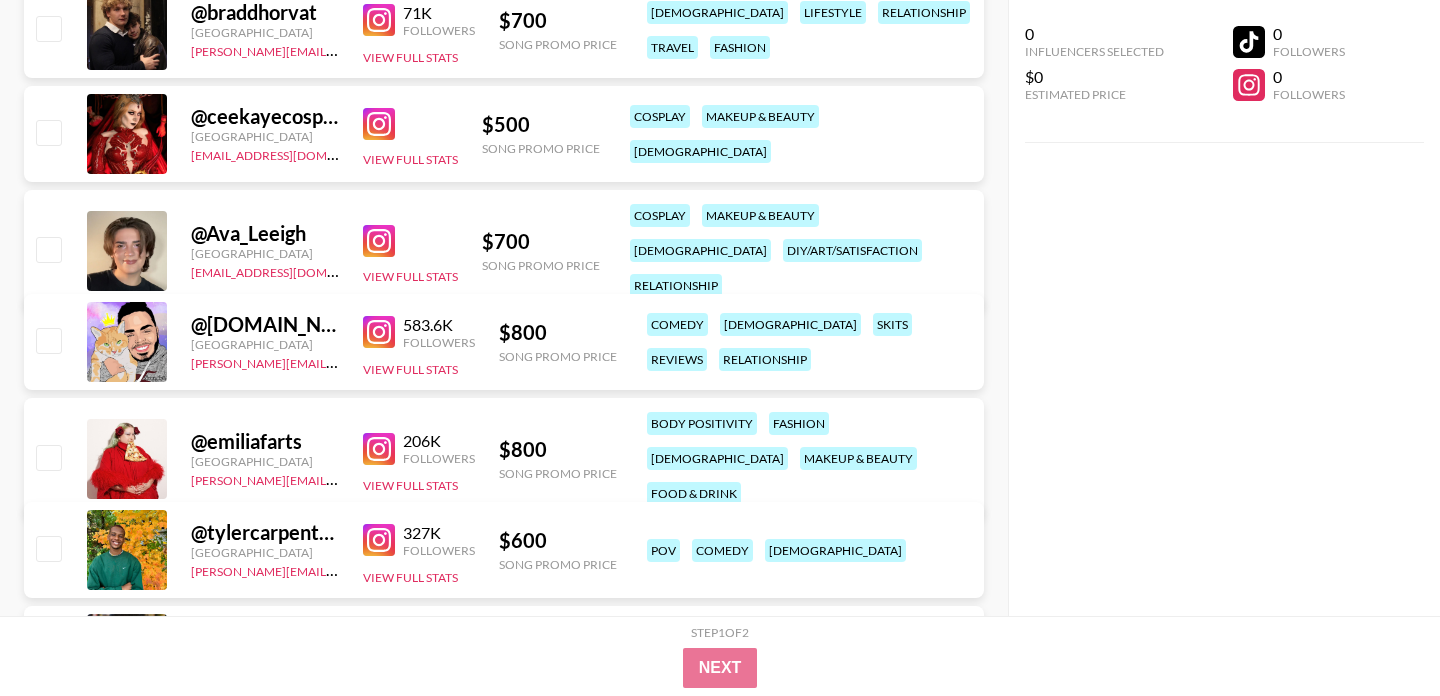 scroll, scrollTop: 483, scrollLeft: 0, axis: vertical 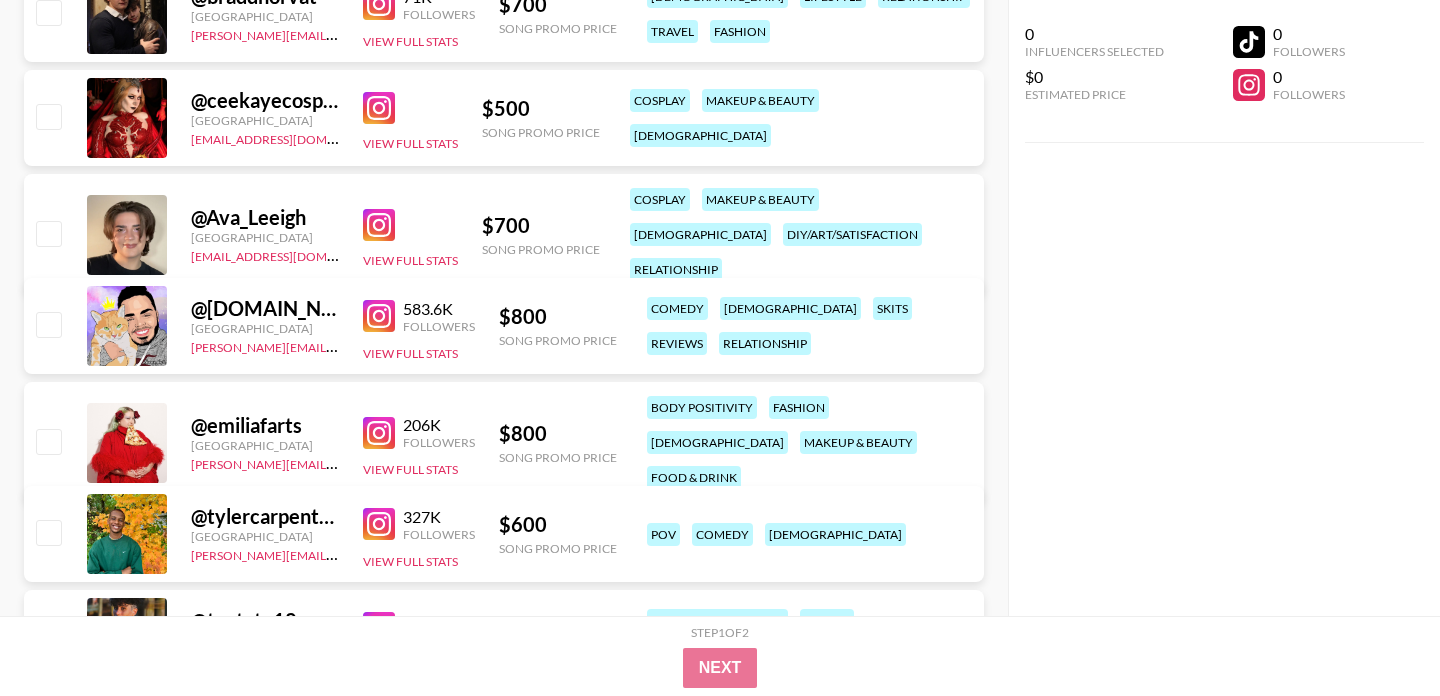 click at bounding box center (379, 316) 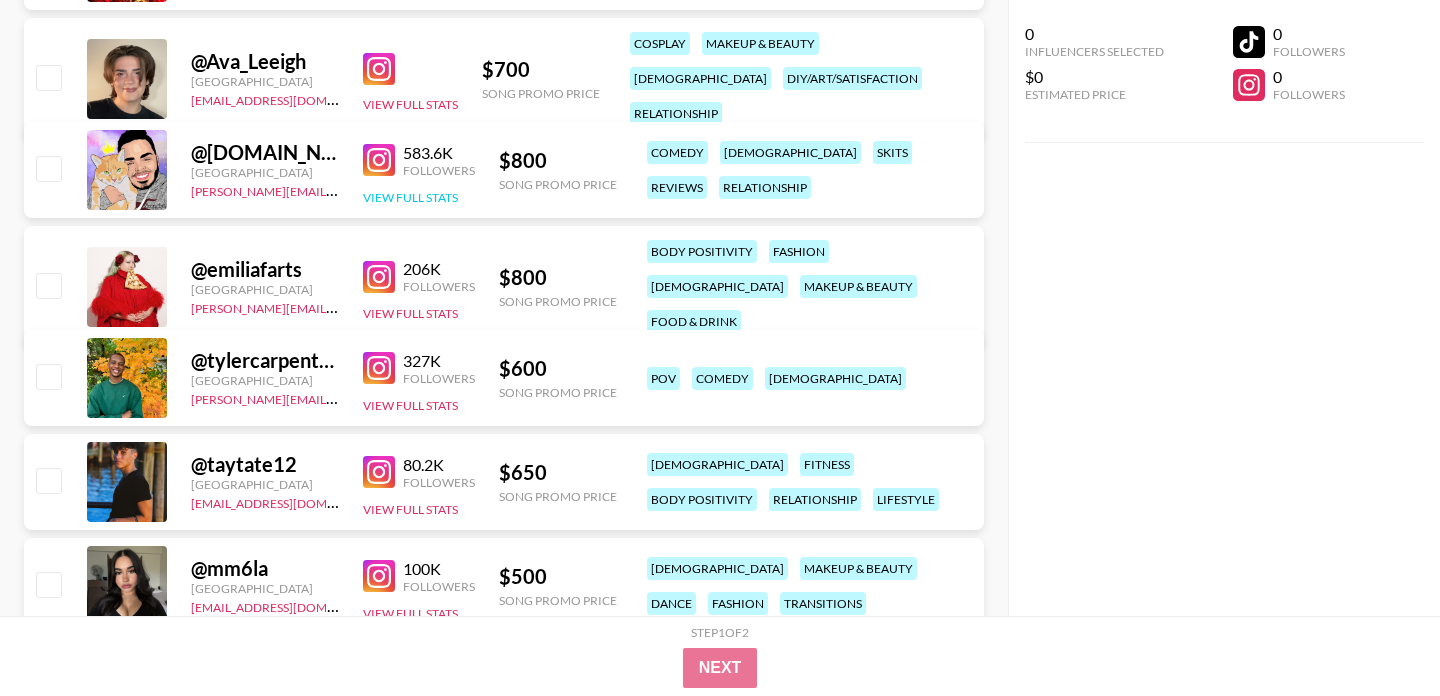 scroll, scrollTop: 672, scrollLeft: 0, axis: vertical 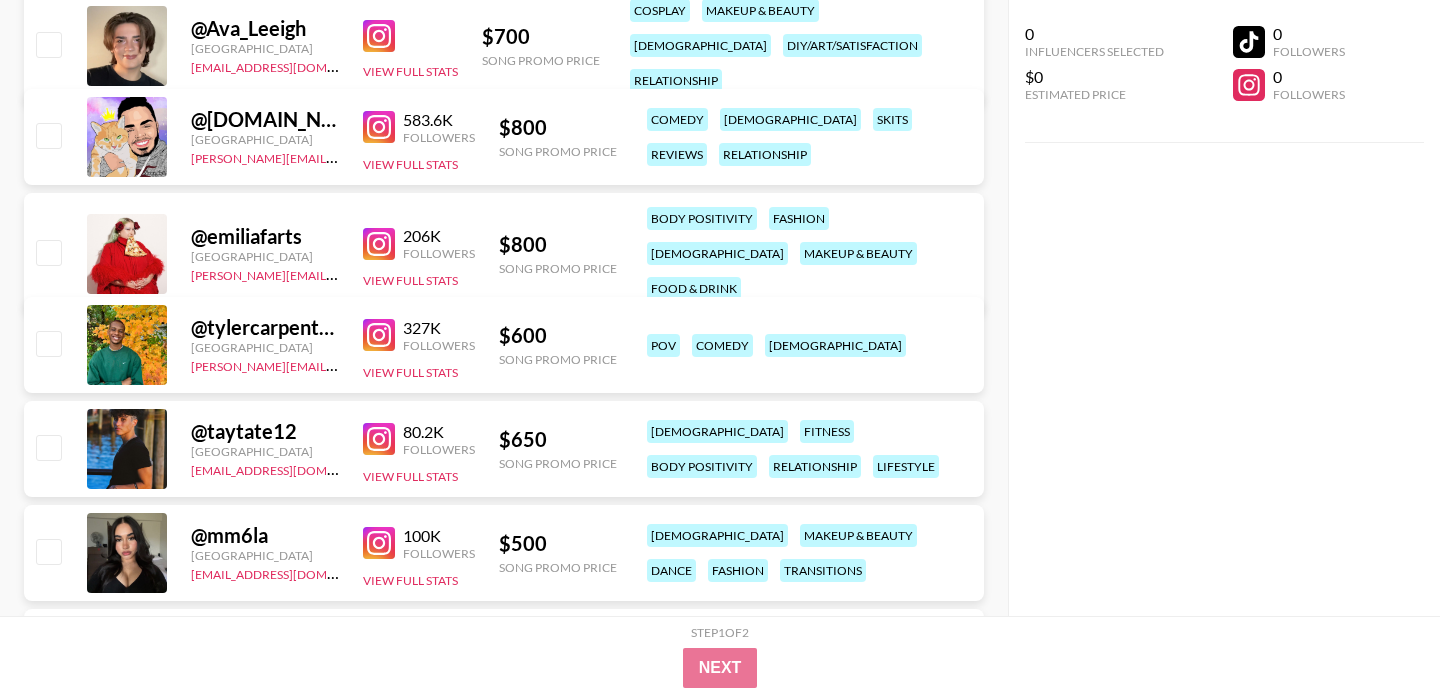 click at bounding box center [379, 335] 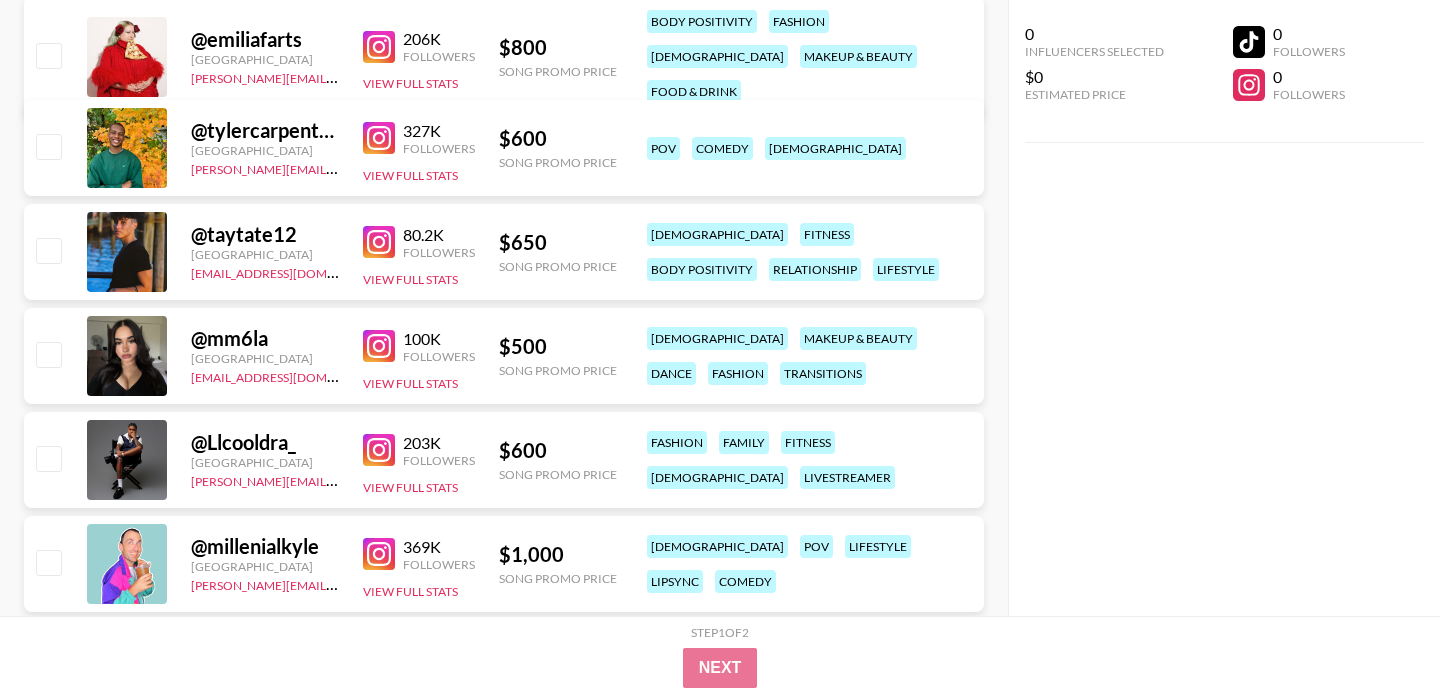 scroll, scrollTop: 0, scrollLeft: 0, axis: both 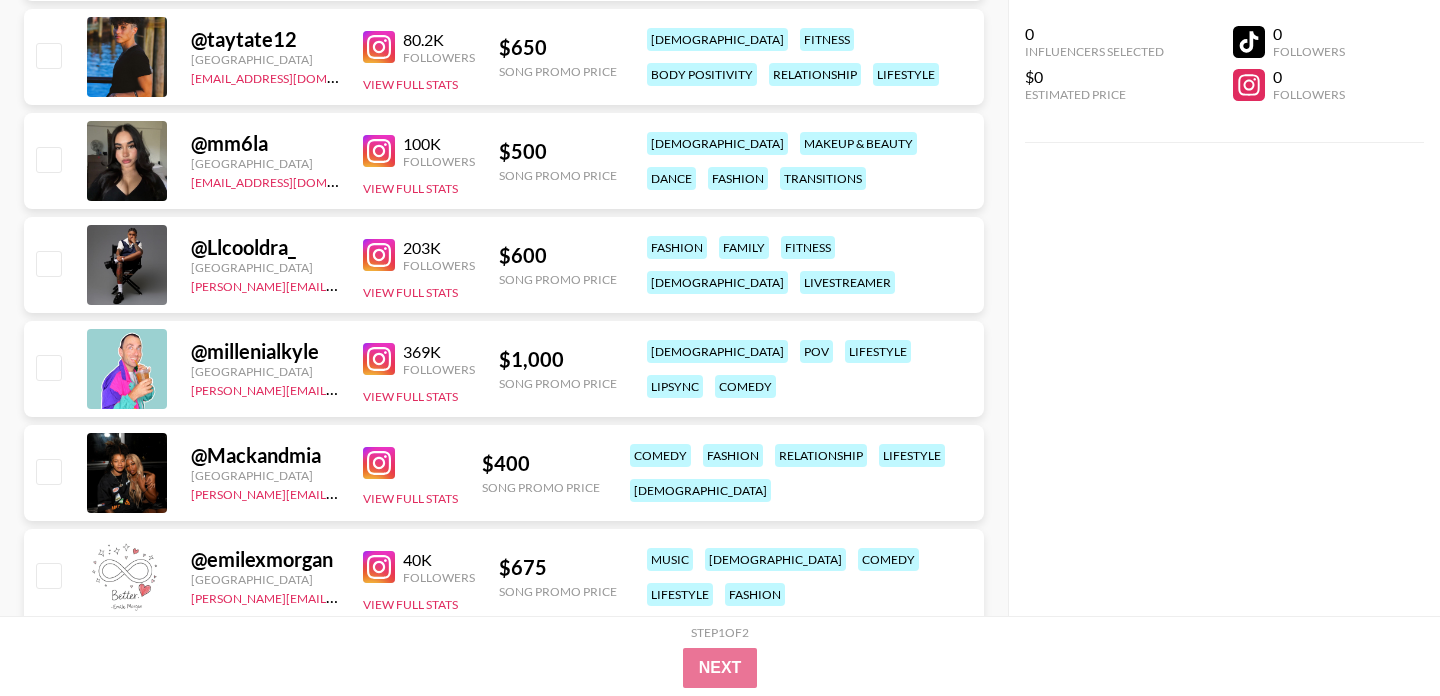 click at bounding box center (379, 151) 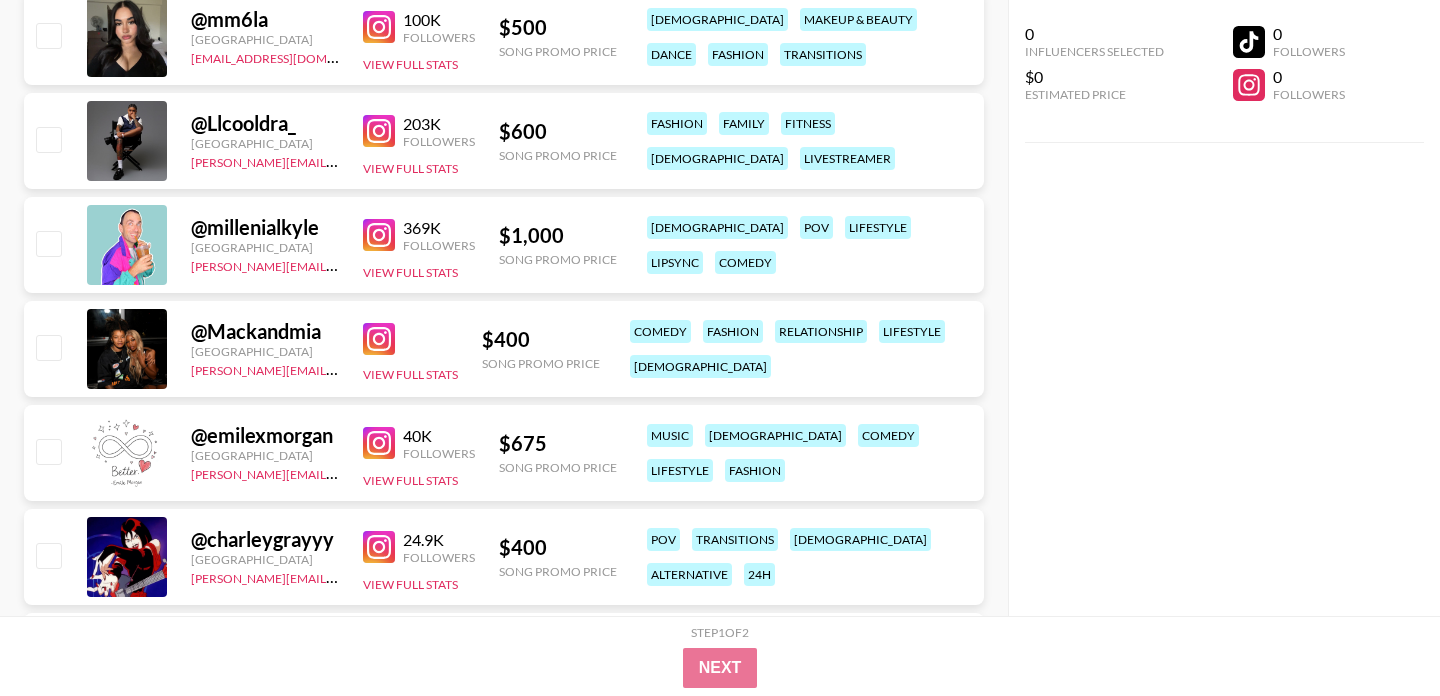 scroll, scrollTop: 1193, scrollLeft: 0, axis: vertical 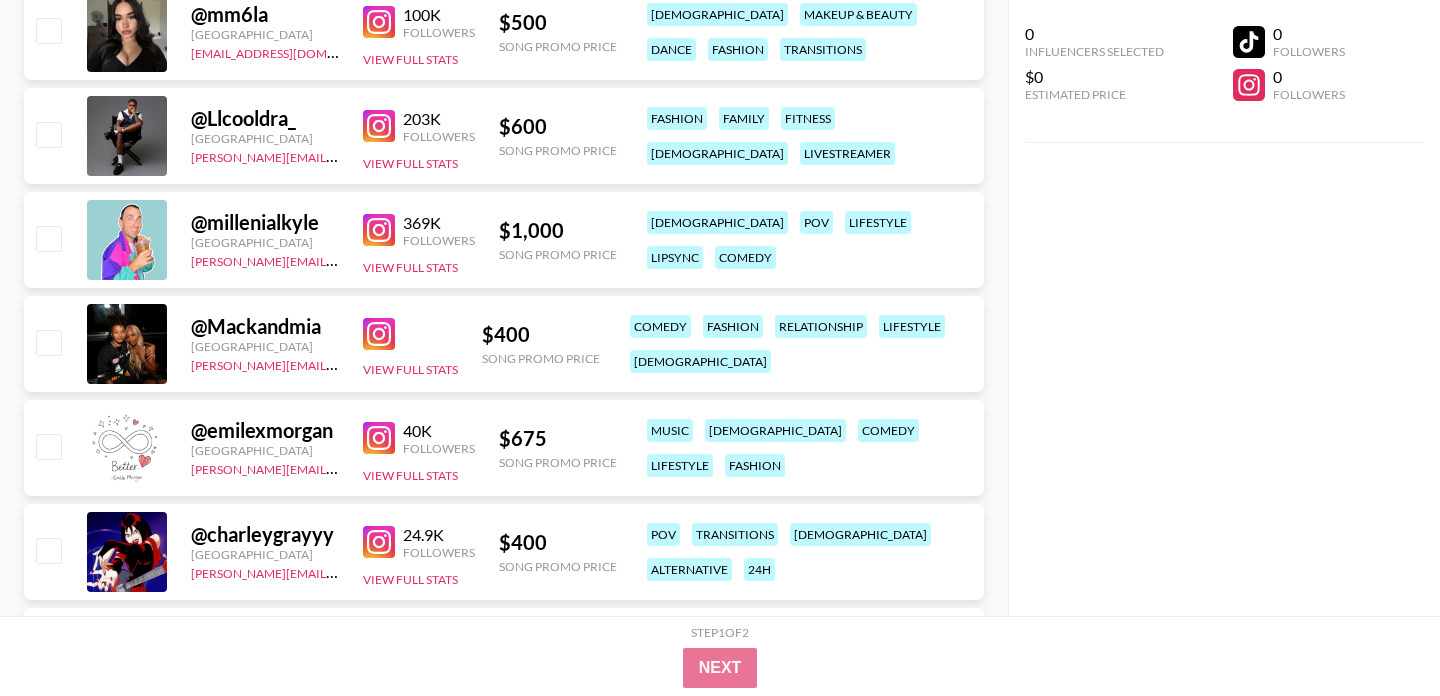 click at bounding box center (379, 126) 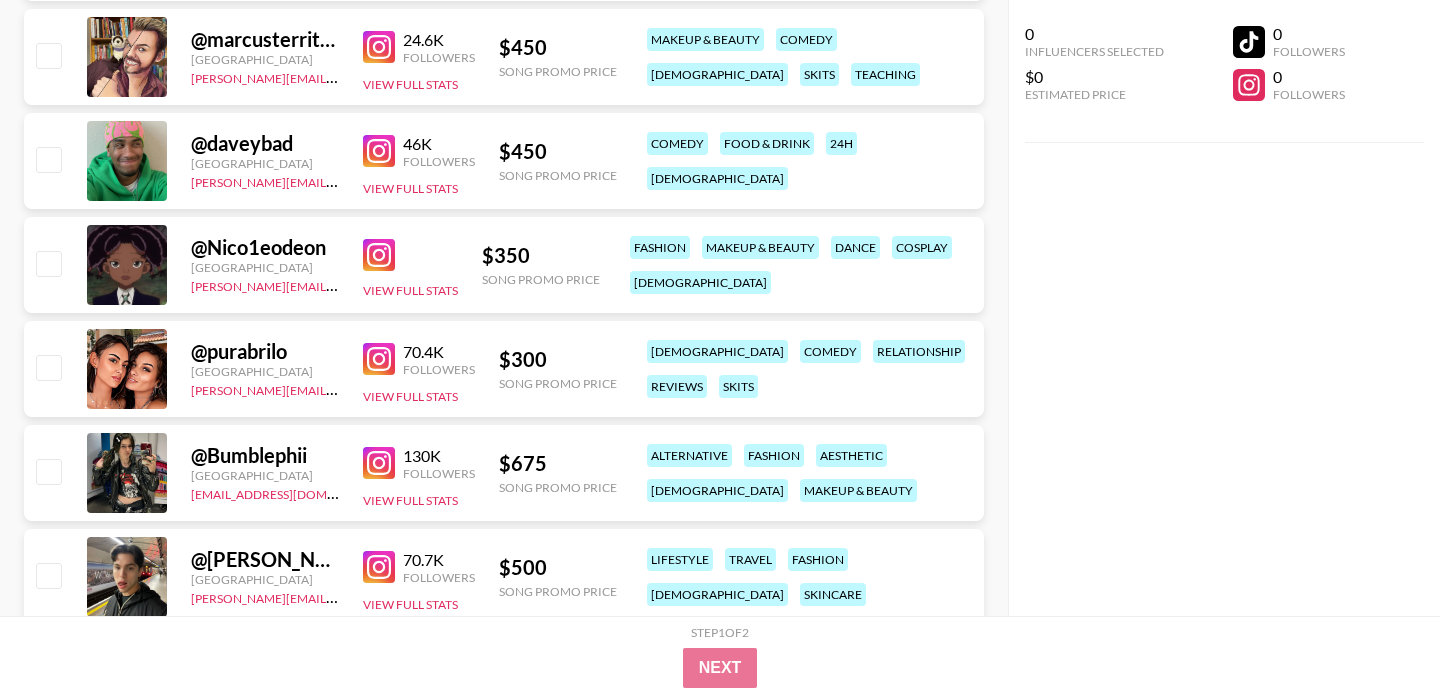 scroll, scrollTop: 2833, scrollLeft: 0, axis: vertical 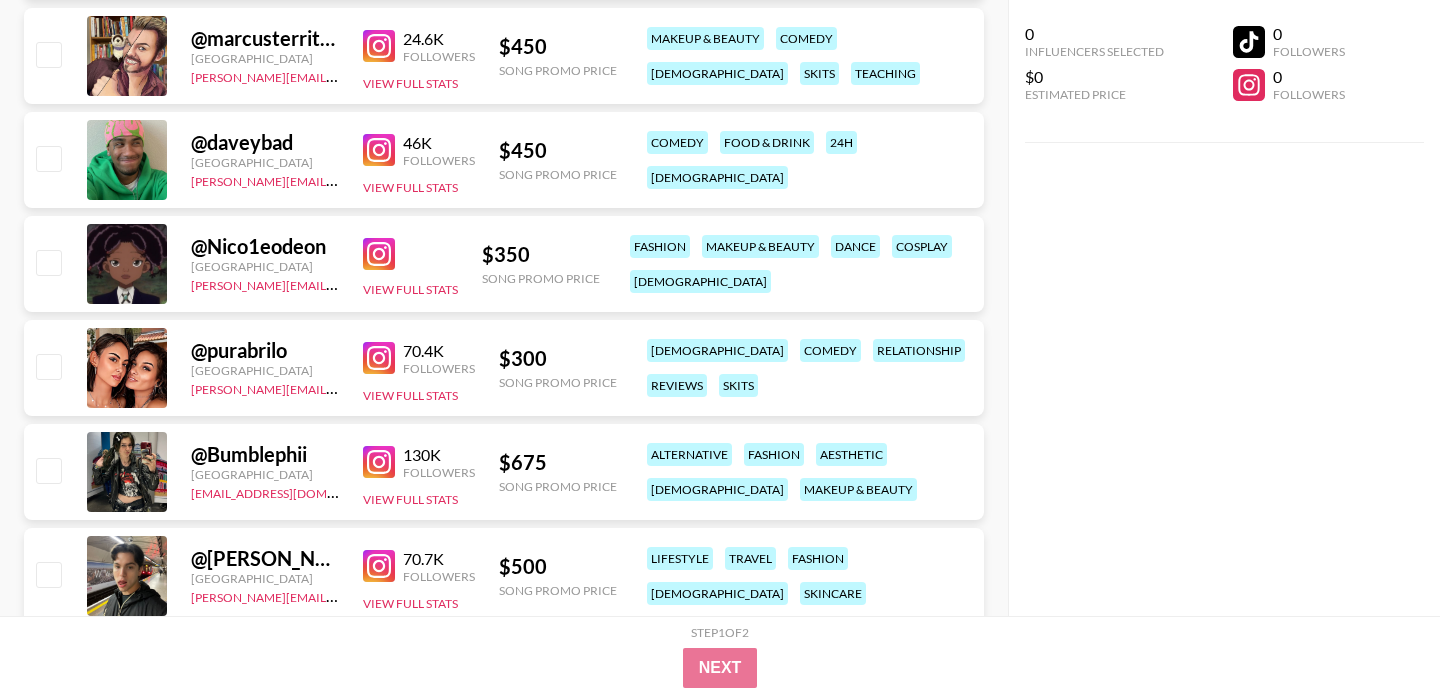 click at bounding box center [379, 358] 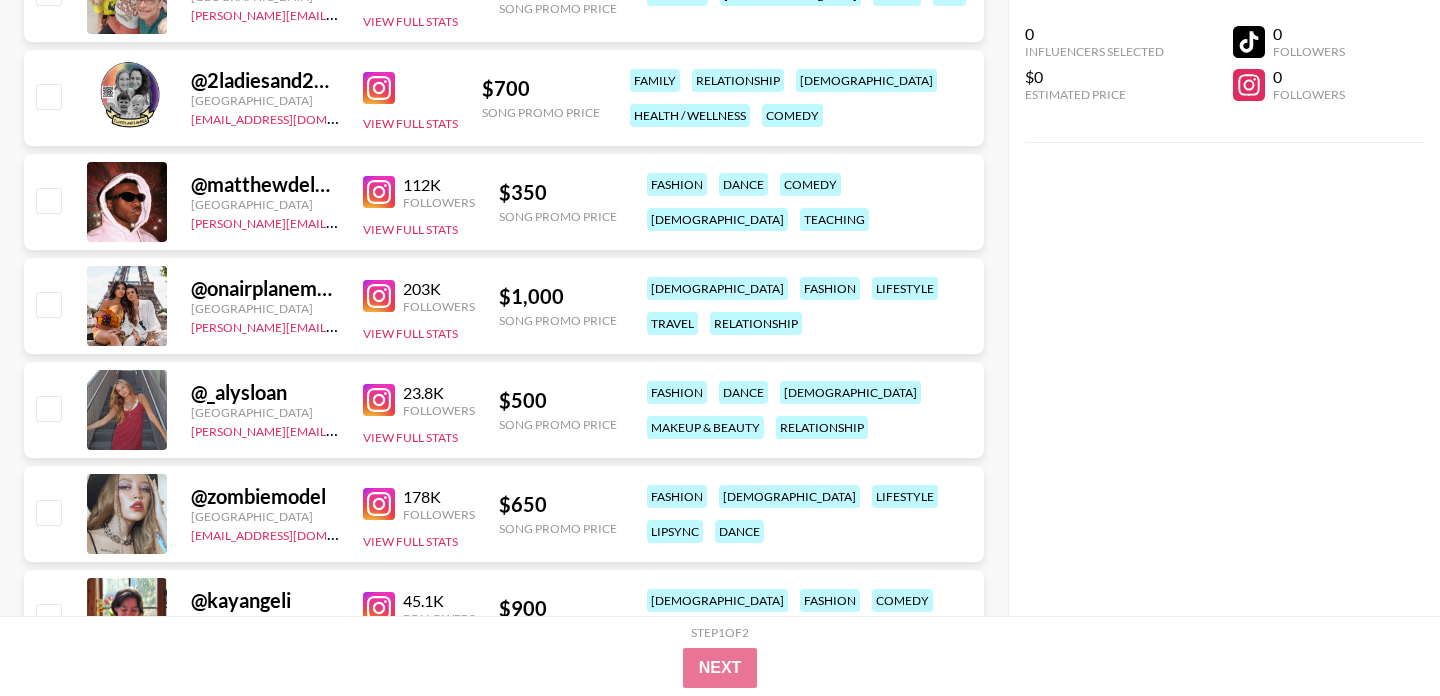 scroll, scrollTop: 4147, scrollLeft: 0, axis: vertical 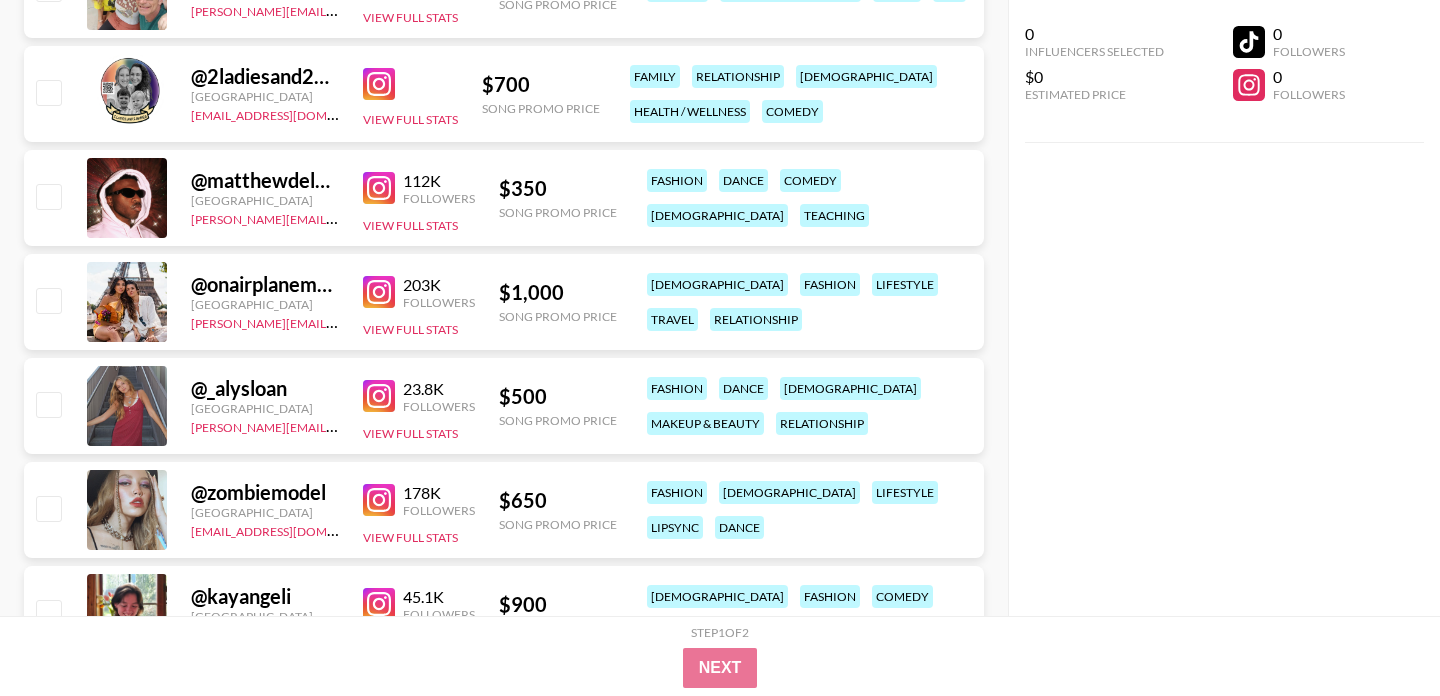 click at bounding box center (379, 188) 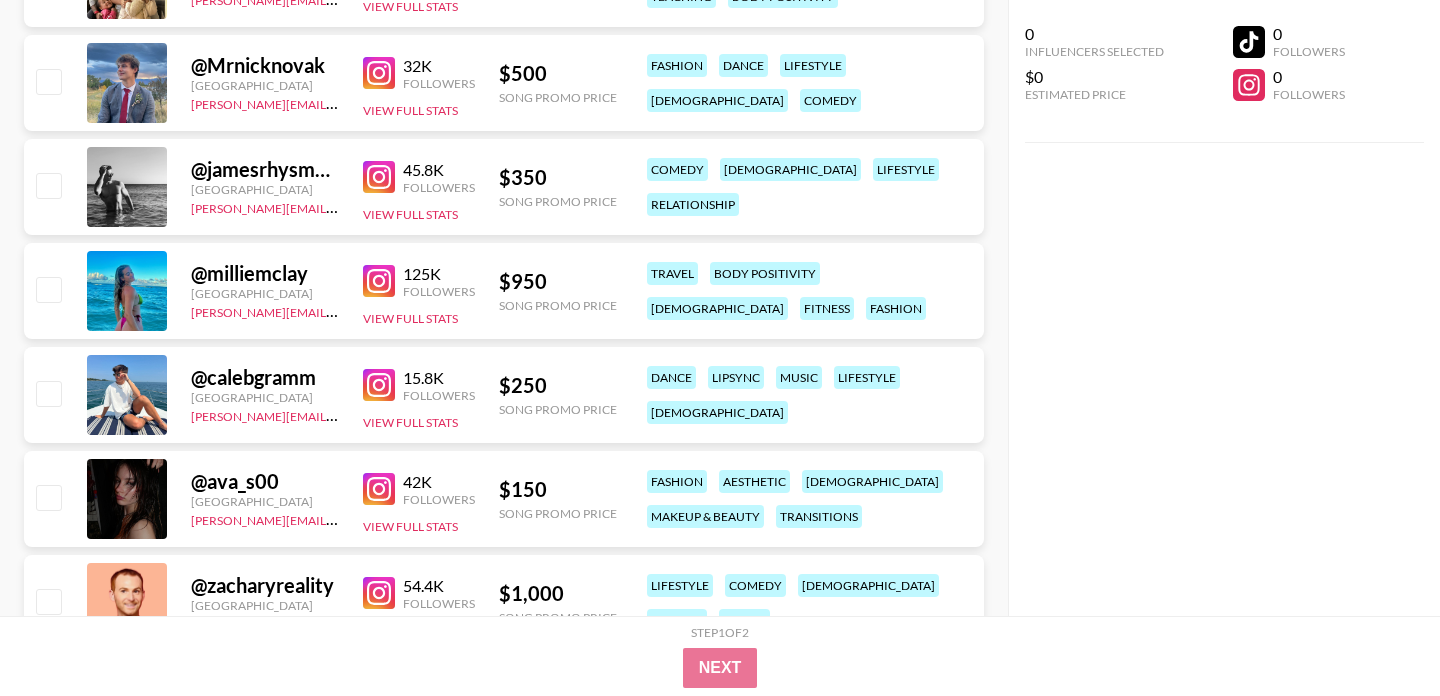 scroll, scrollTop: 5411, scrollLeft: 0, axis: vertical 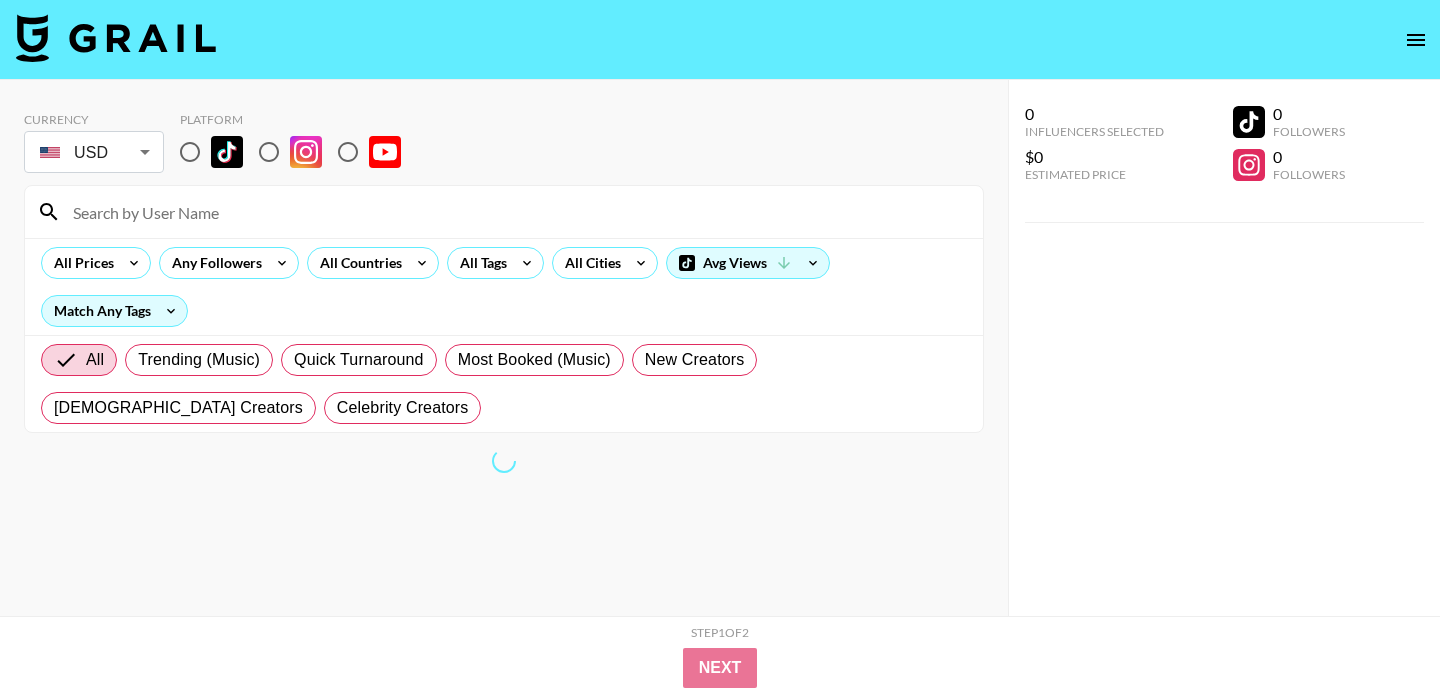 click at bounding box center (190, 152) 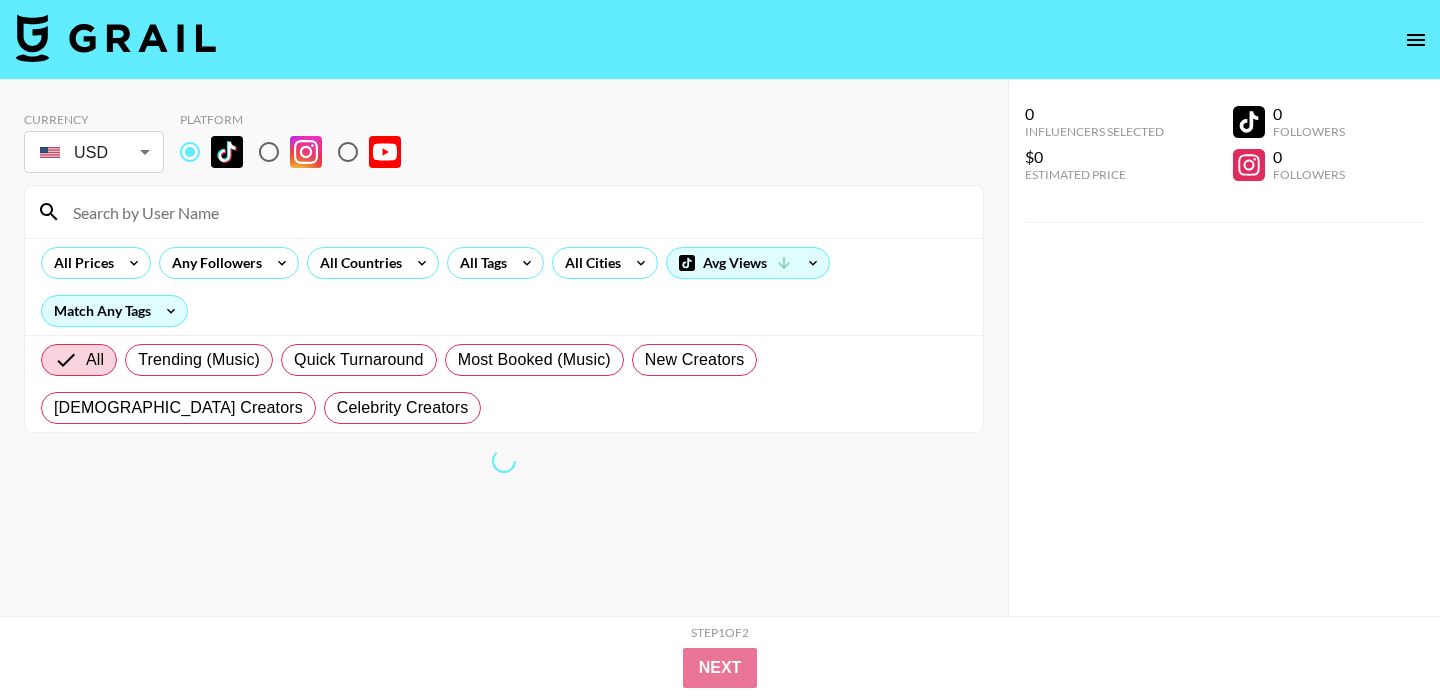 click at bounding box center [516, 212] 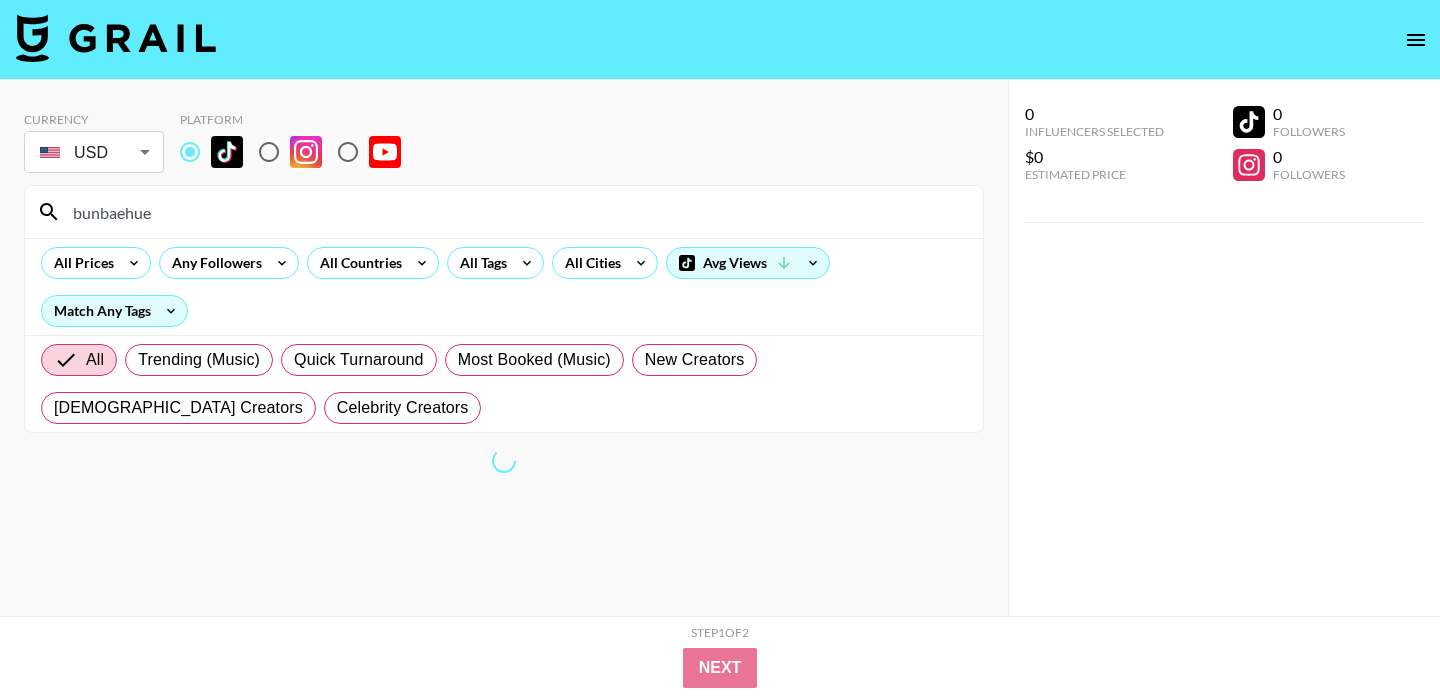 type on "bunbaehue" 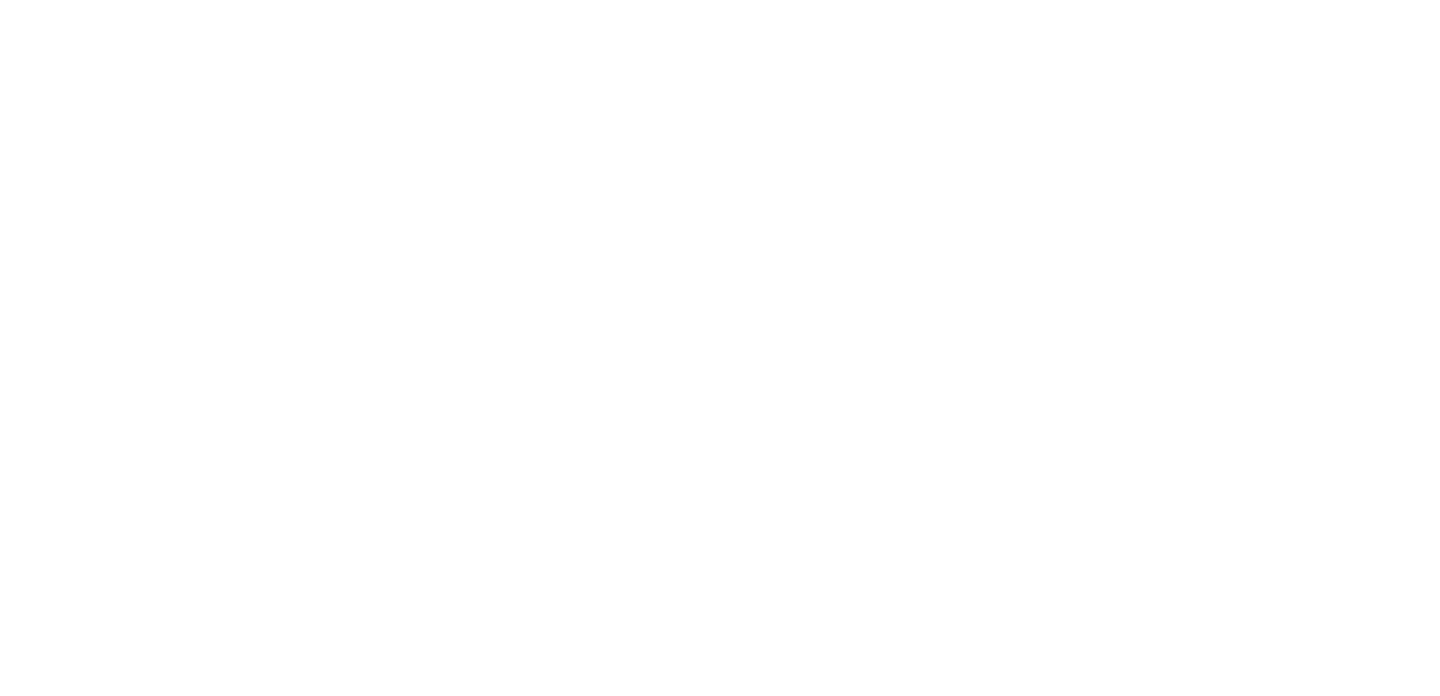 scroll, scrollTop: 0, scrollLeft: 0, axis: both 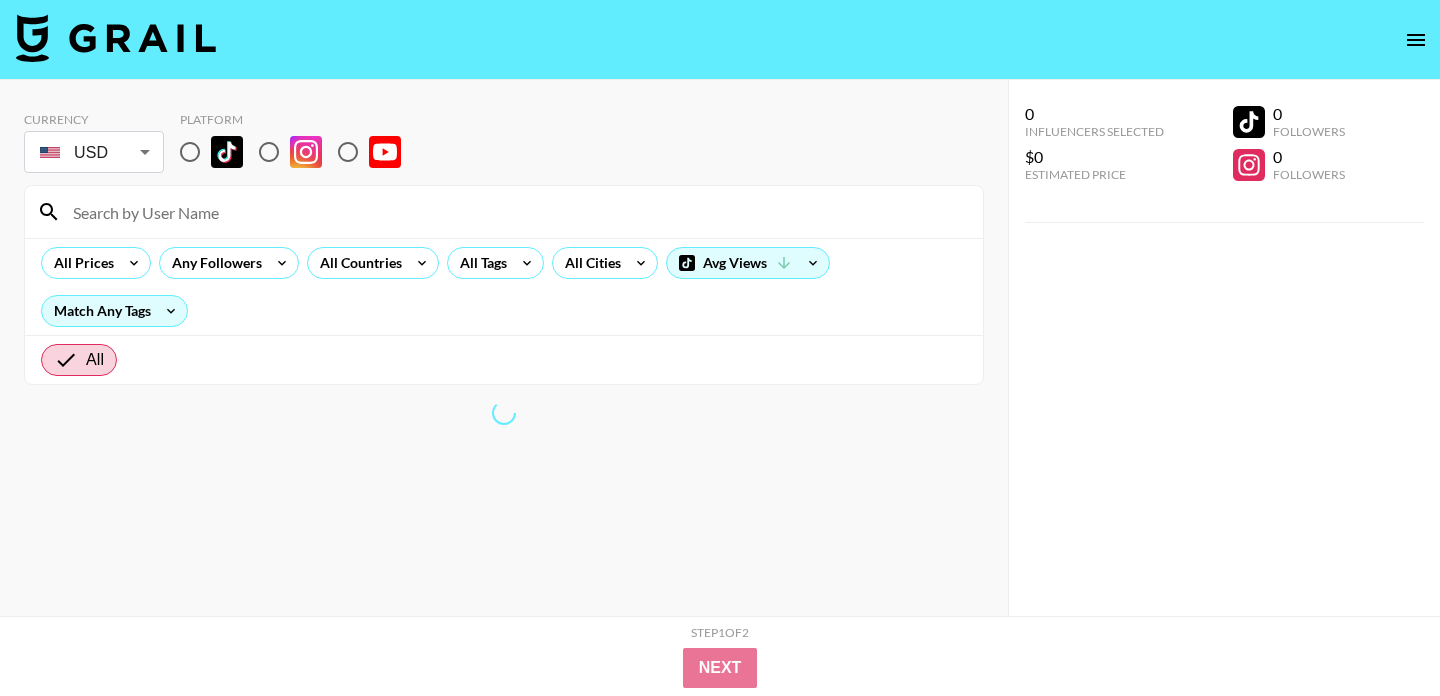 click at bounding box center [190, 152] 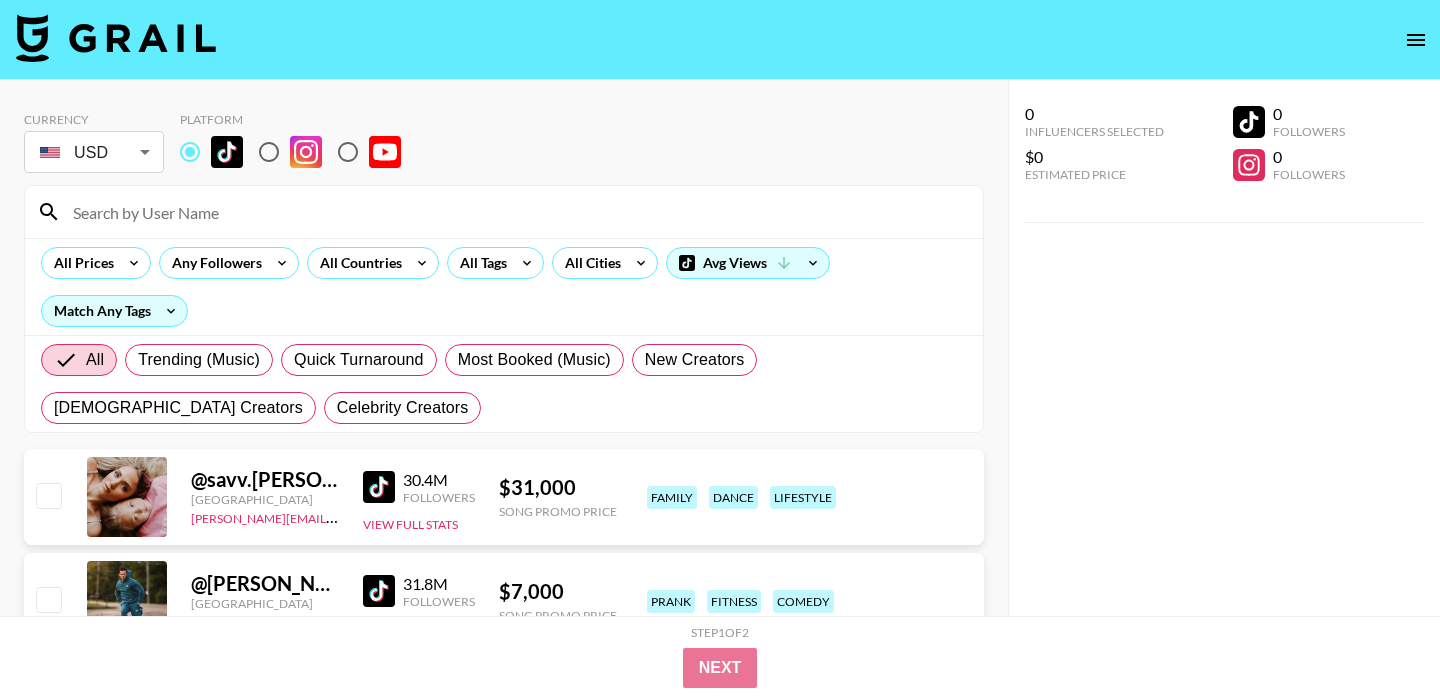 click at bounding box center [516, 212] 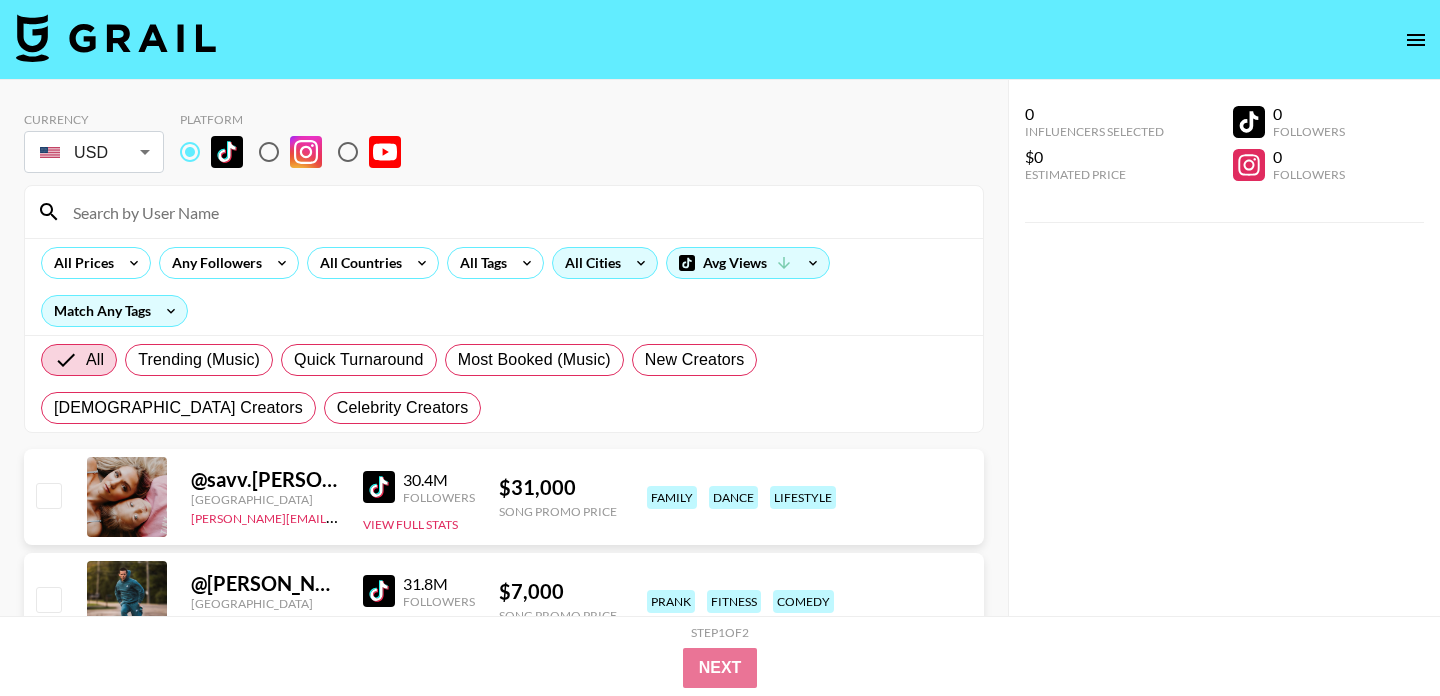 click on "All Cities" at bounding box center (589, 263) 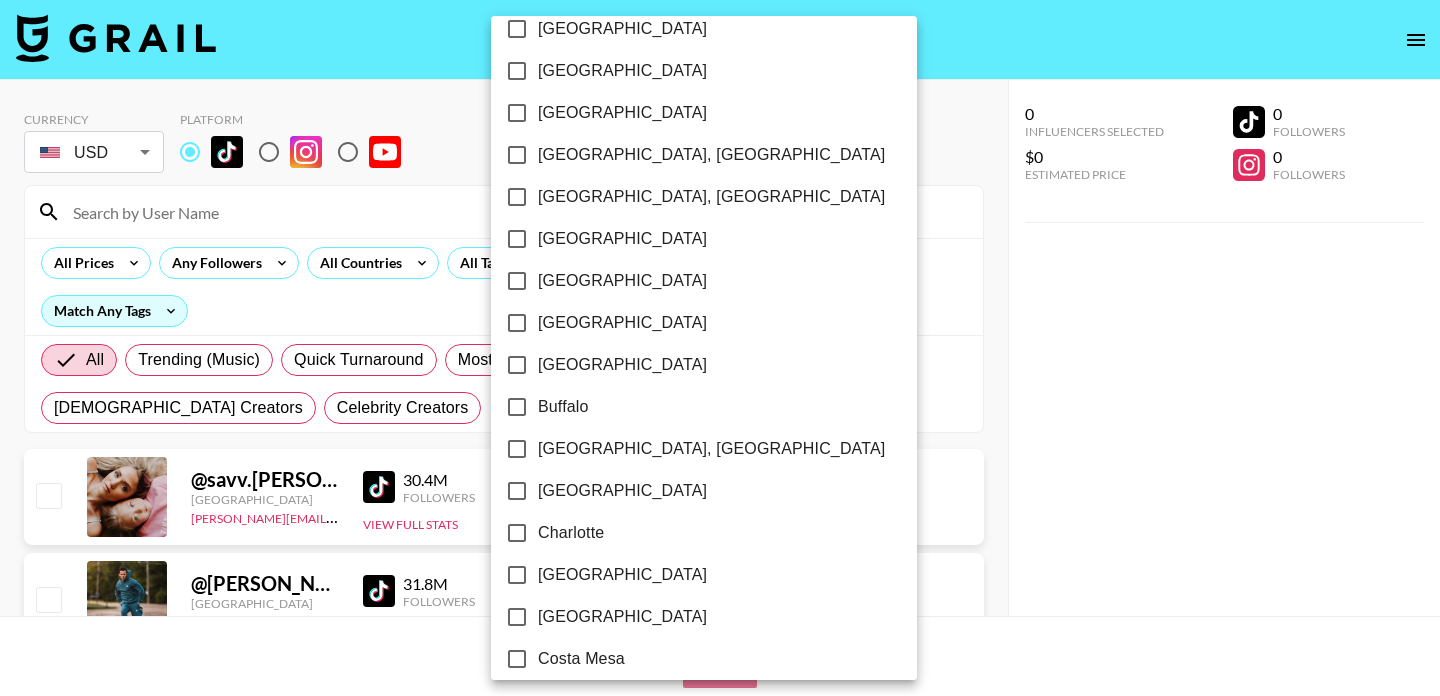 scroll, scrollTop: 0, scrollLeft: 0, axis: both 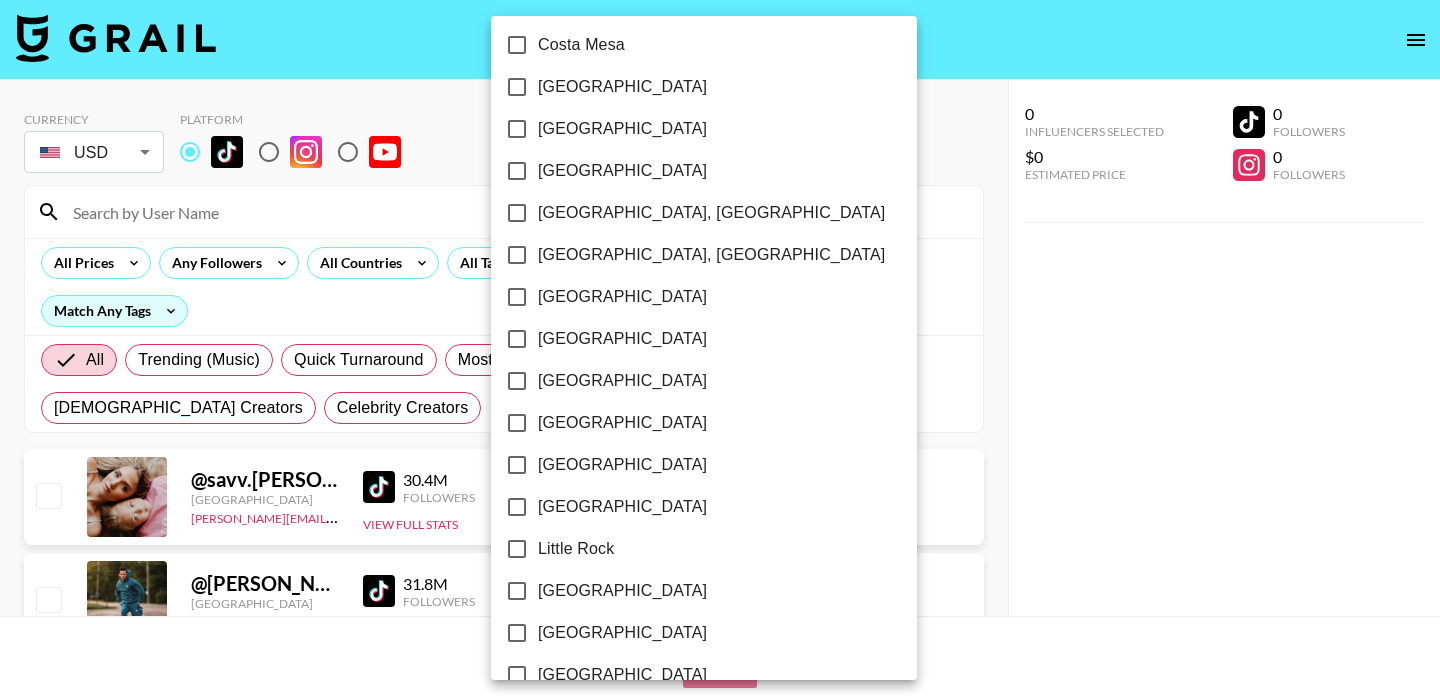 click on "Las Vegas" at bounding box center (622, 465) 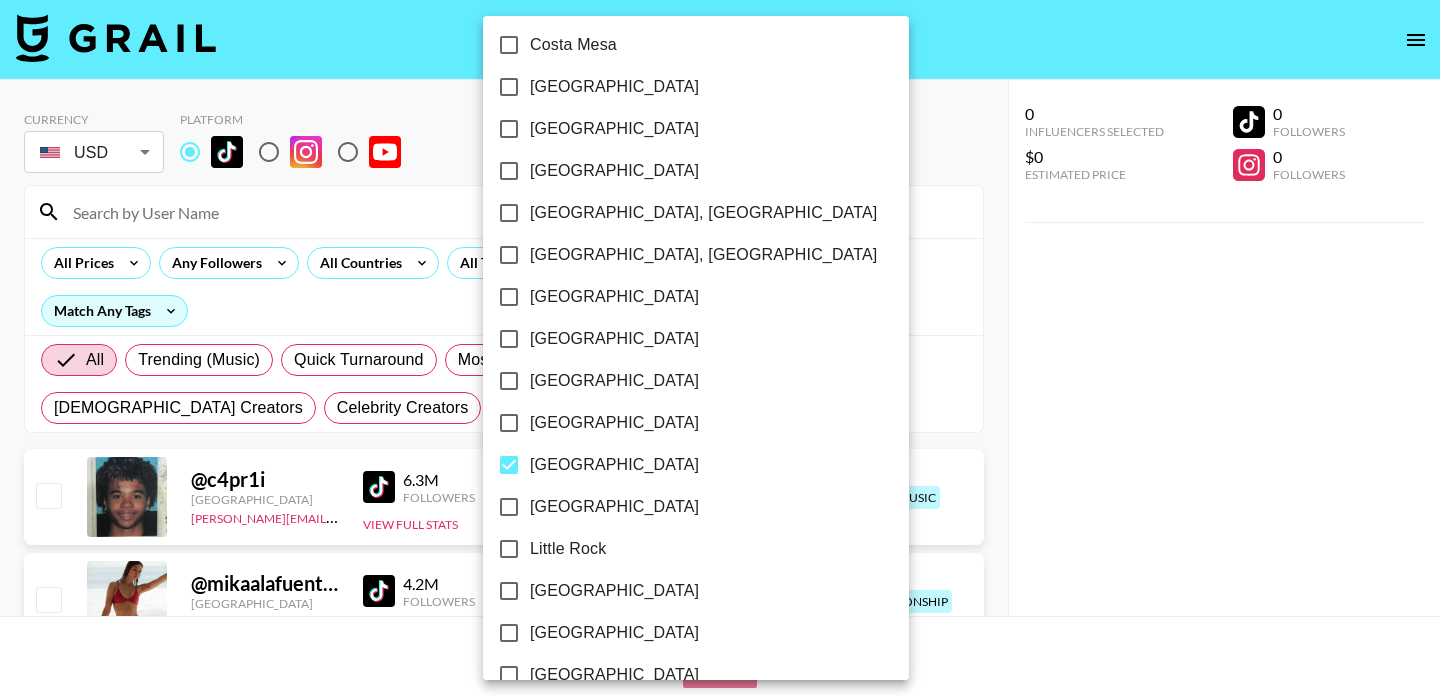 click at bounding box center (720, 348) 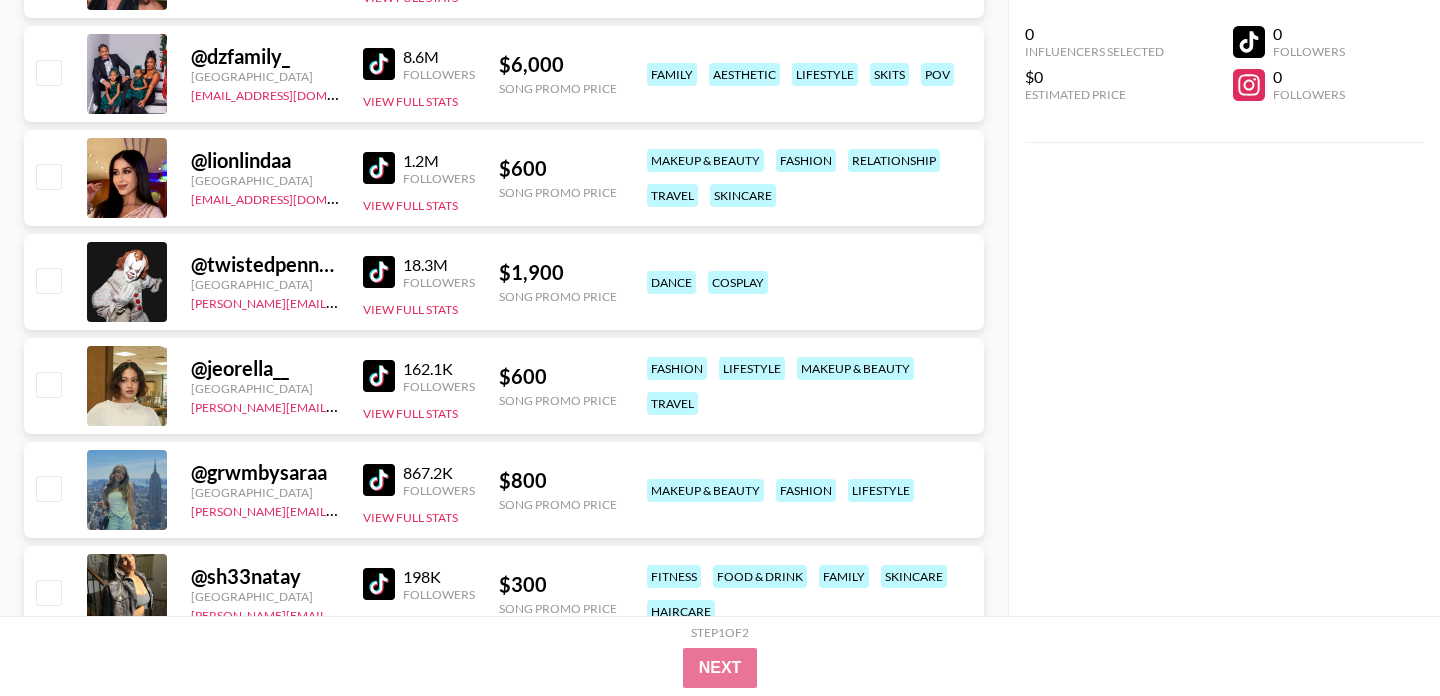 scroll, scrollTop: 846, scrollLeft: 0, axis: vertical 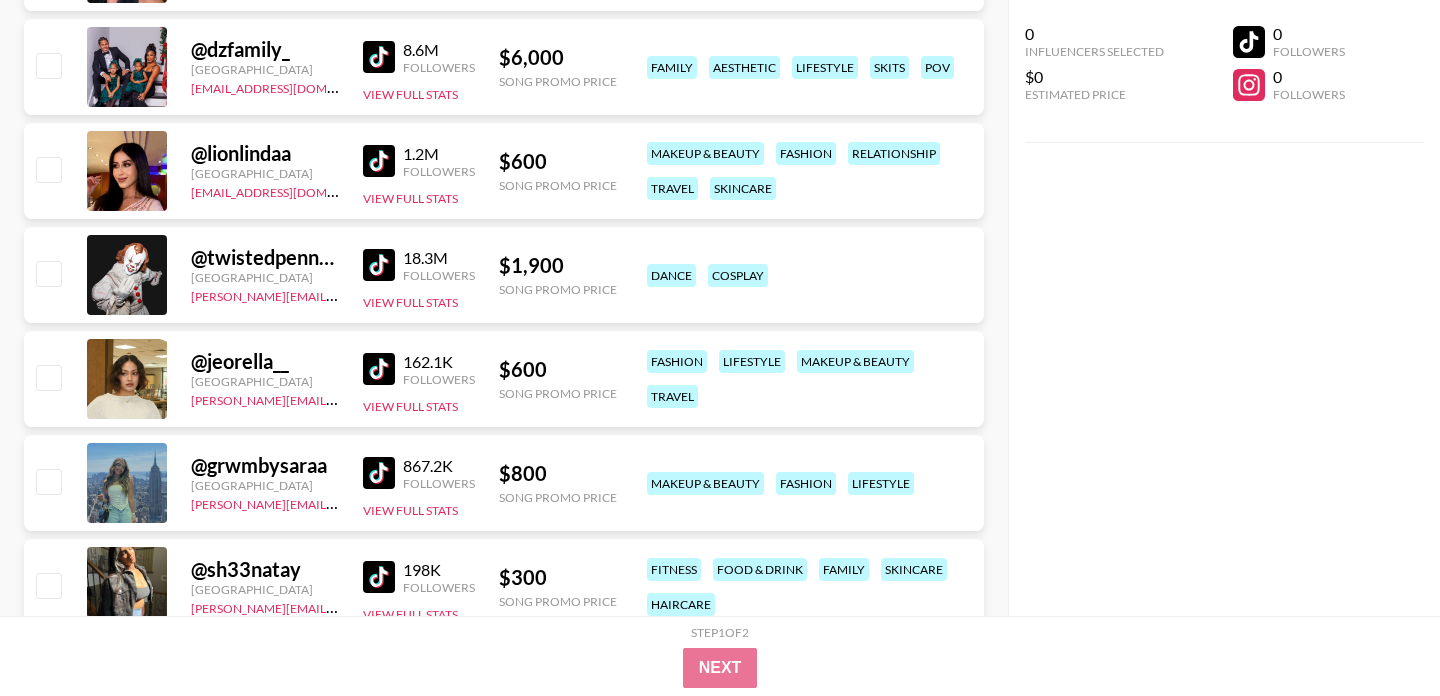 click at bounding box center (379, 161) 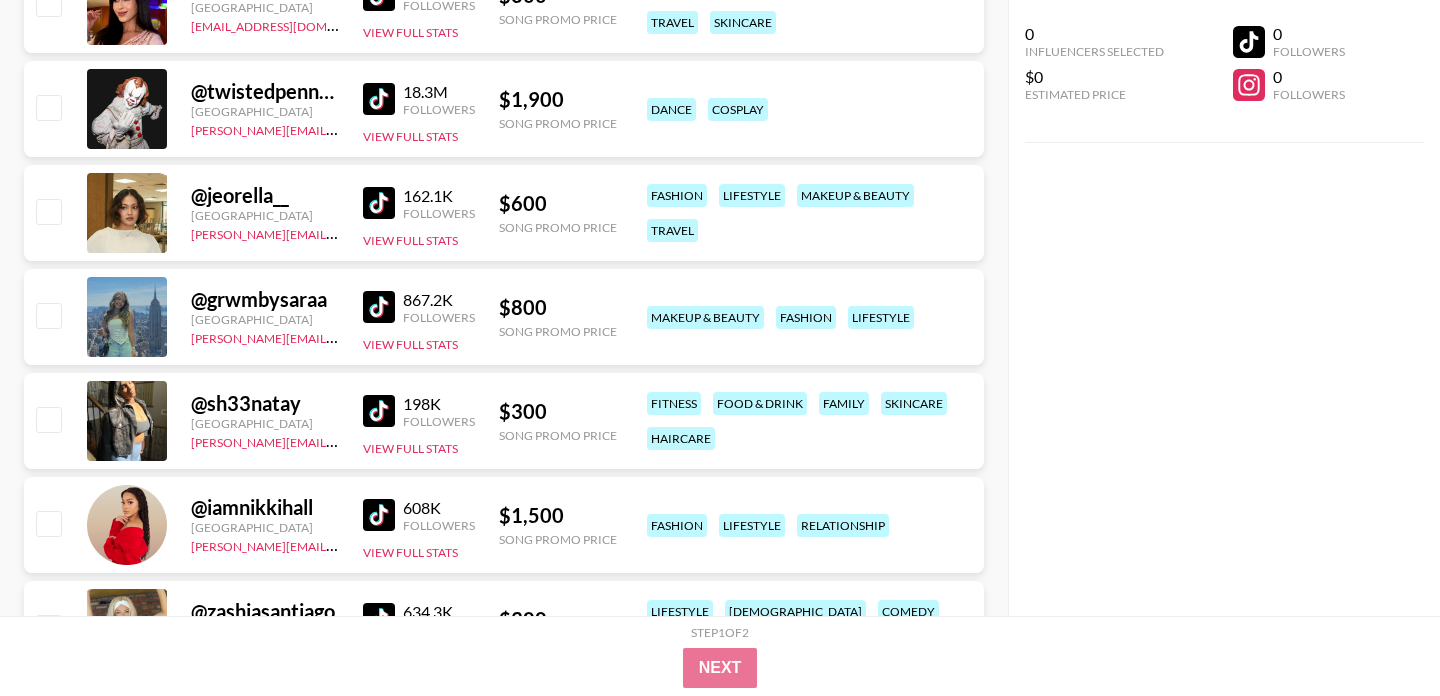 scroll, scrollTop: 1014, scrollLeft: 0, axis: vertical 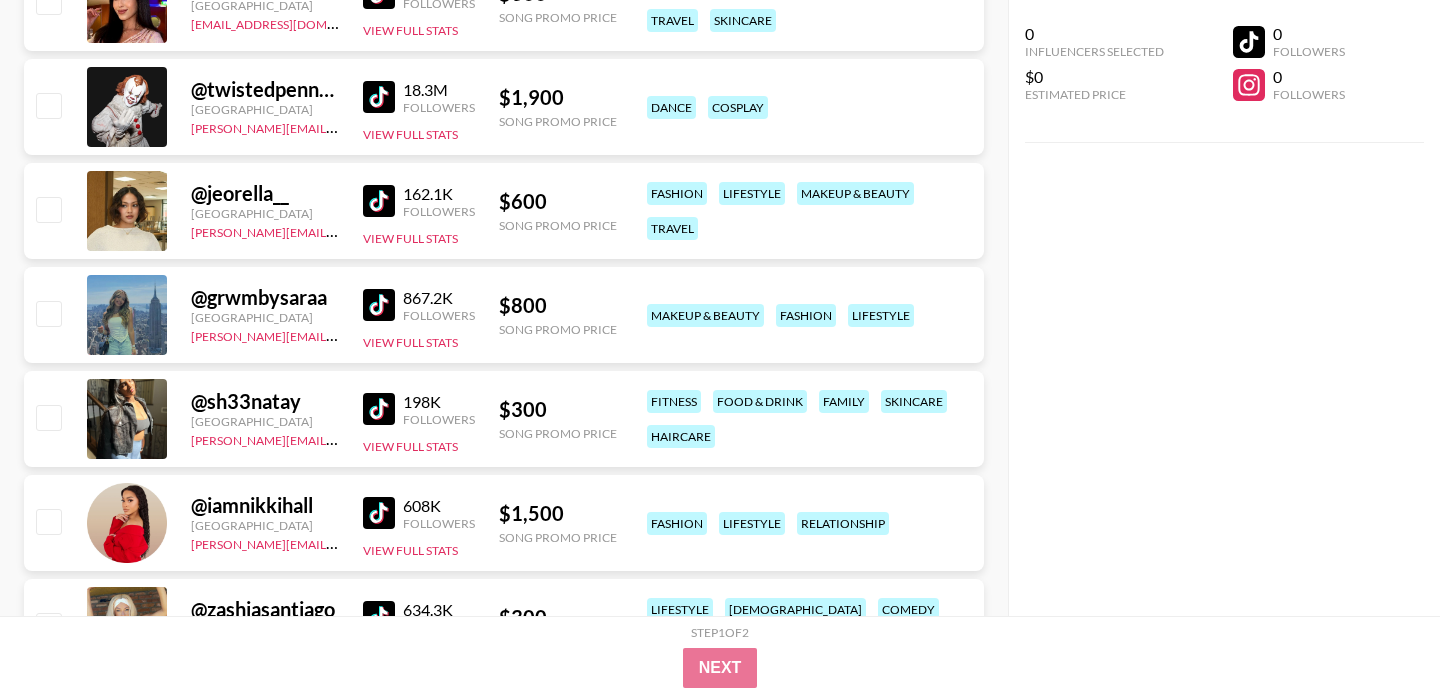 click at bounding box center [379, 305] 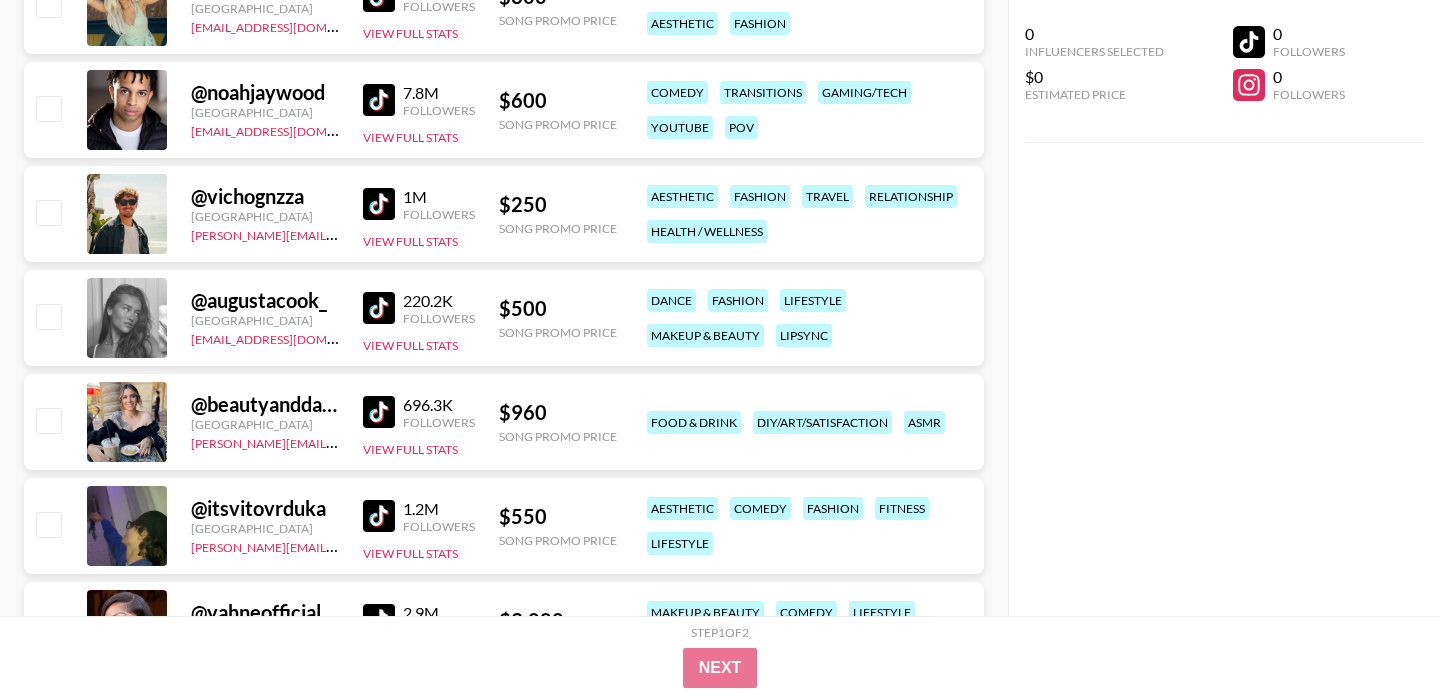 scroll, scrollTop: 1638, scrollLeft: 0, axis: vertical 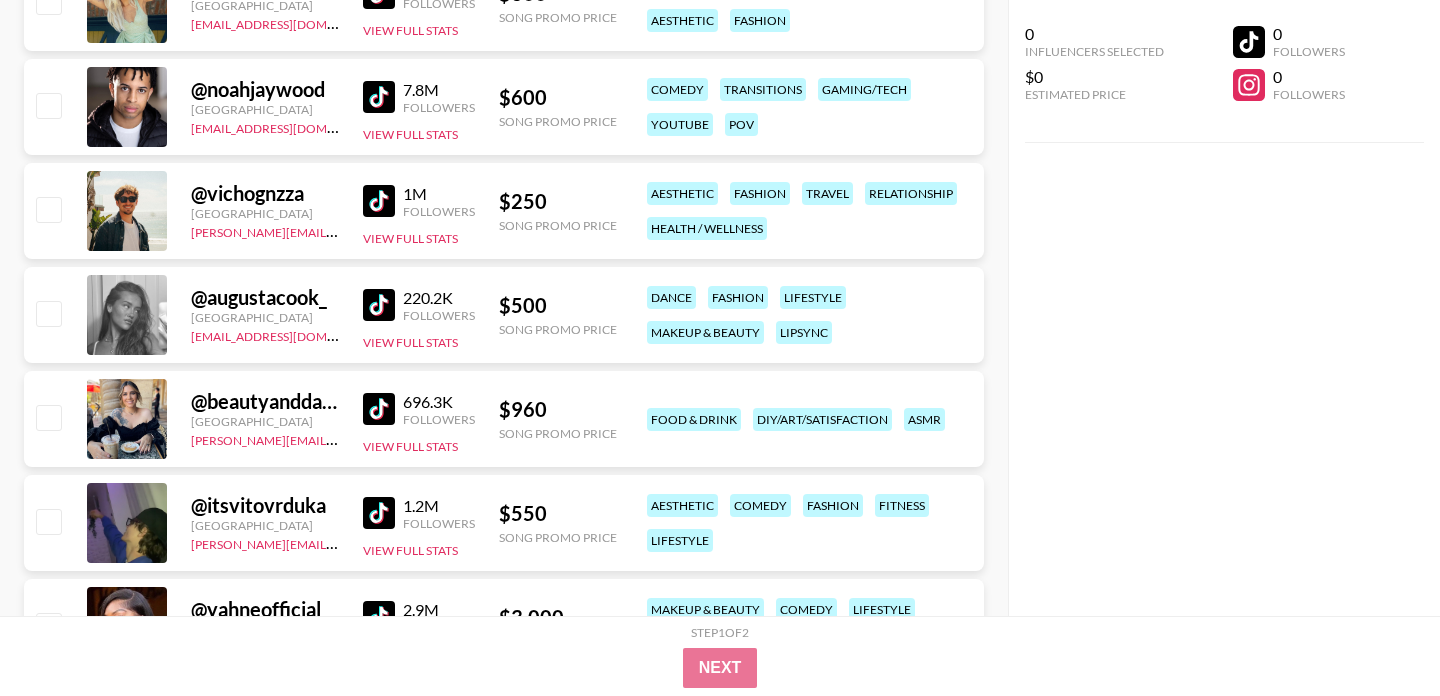 click at bounding box center [379, 305] 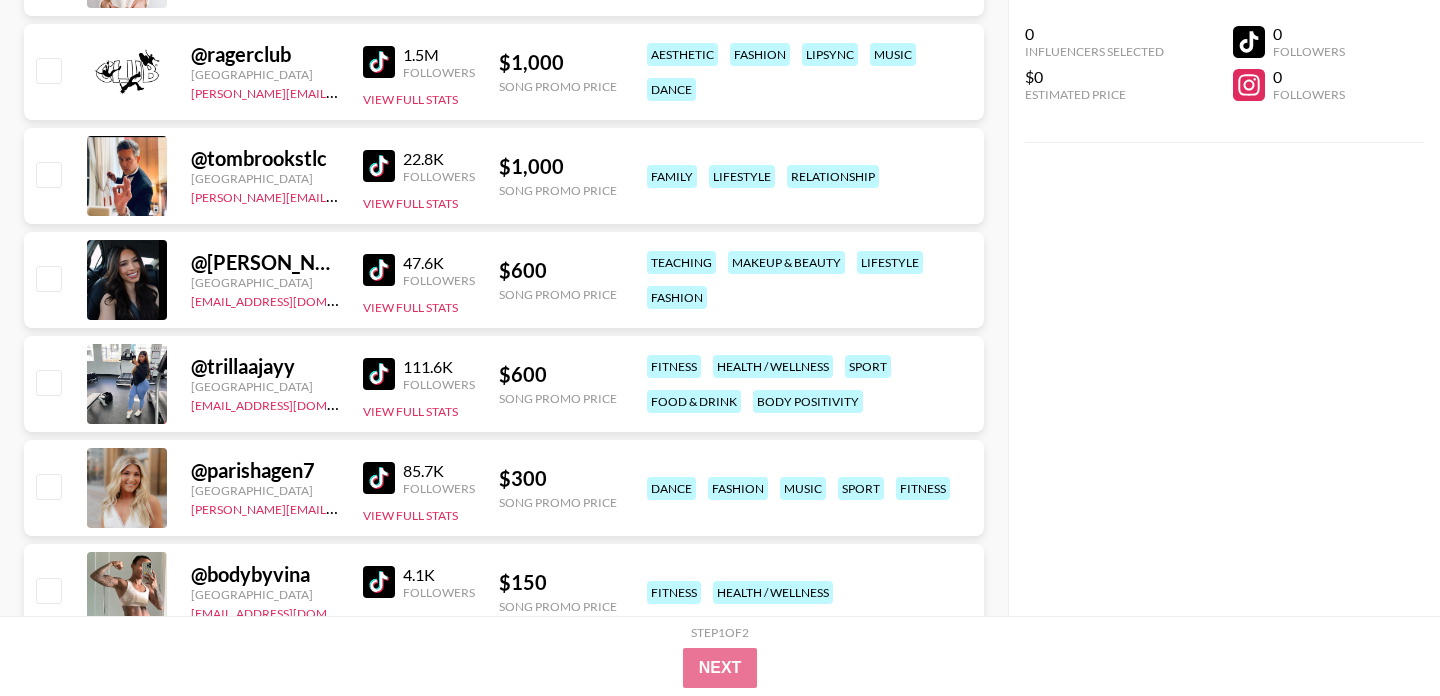 scroll, scrollTop: 3547, scrollLeft: 0, axis: vertical 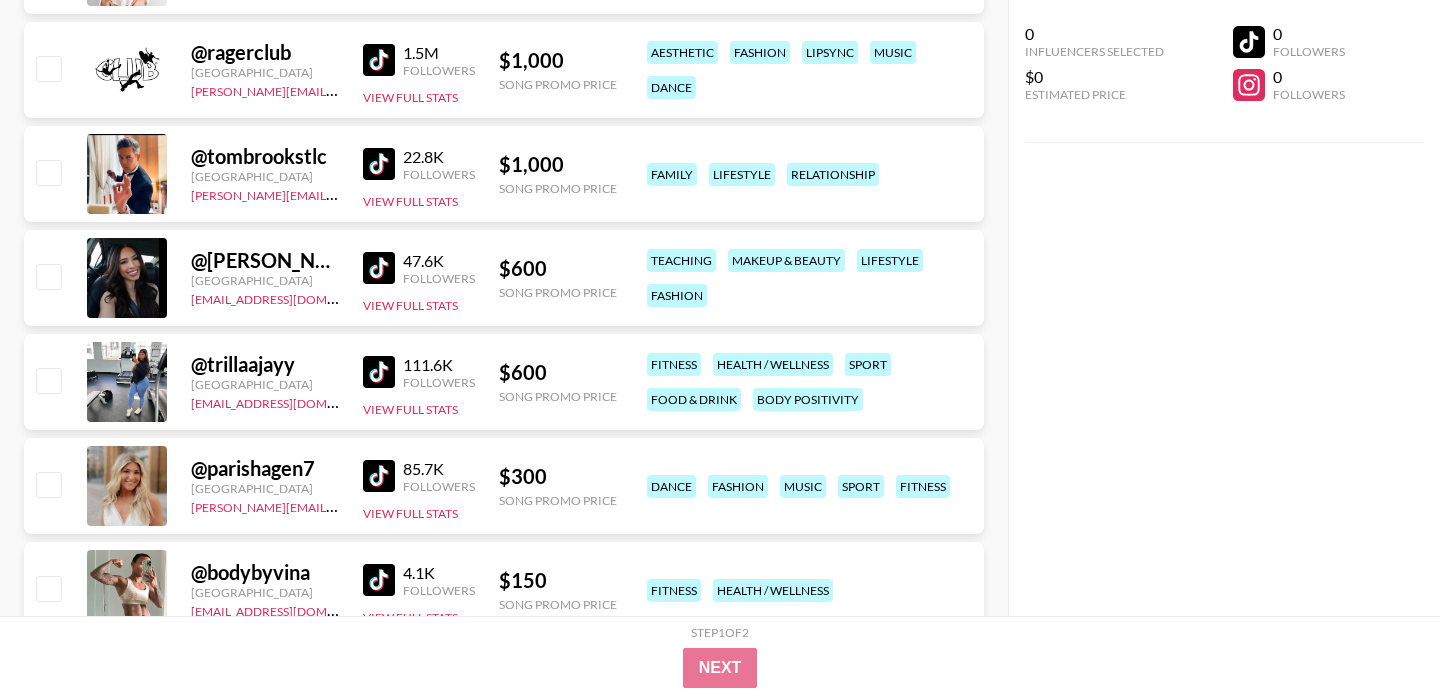 click at bounding box center (379, 268) 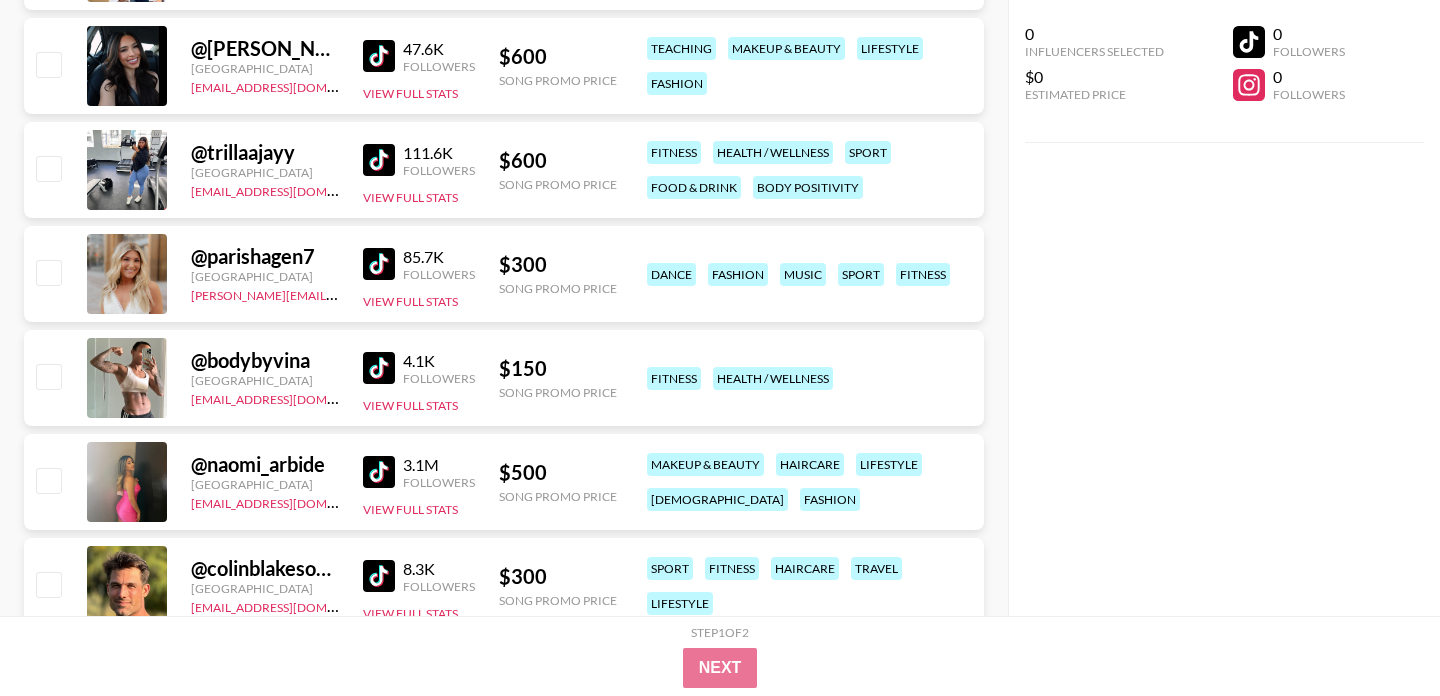 scroll, scrollTop: 3761, scrollLeft: 0, axis: vertical 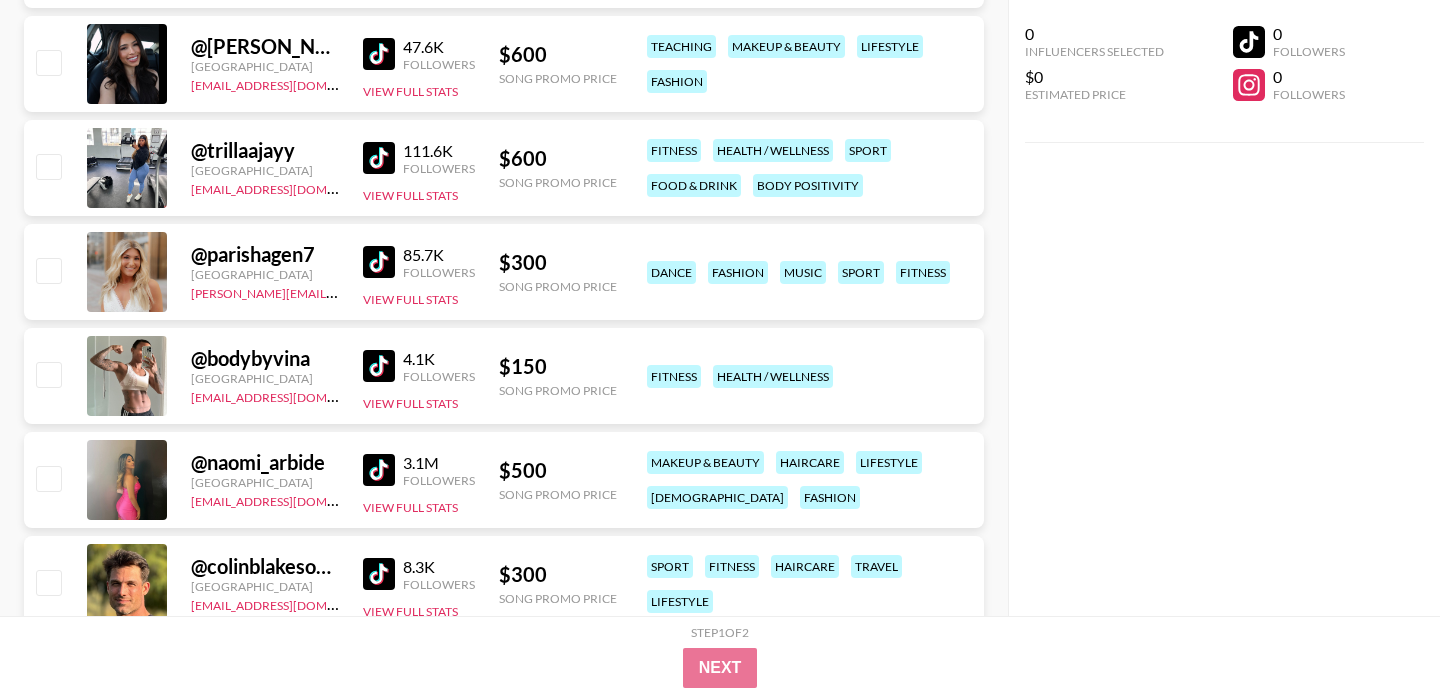 click at bounding box center [379, 470] 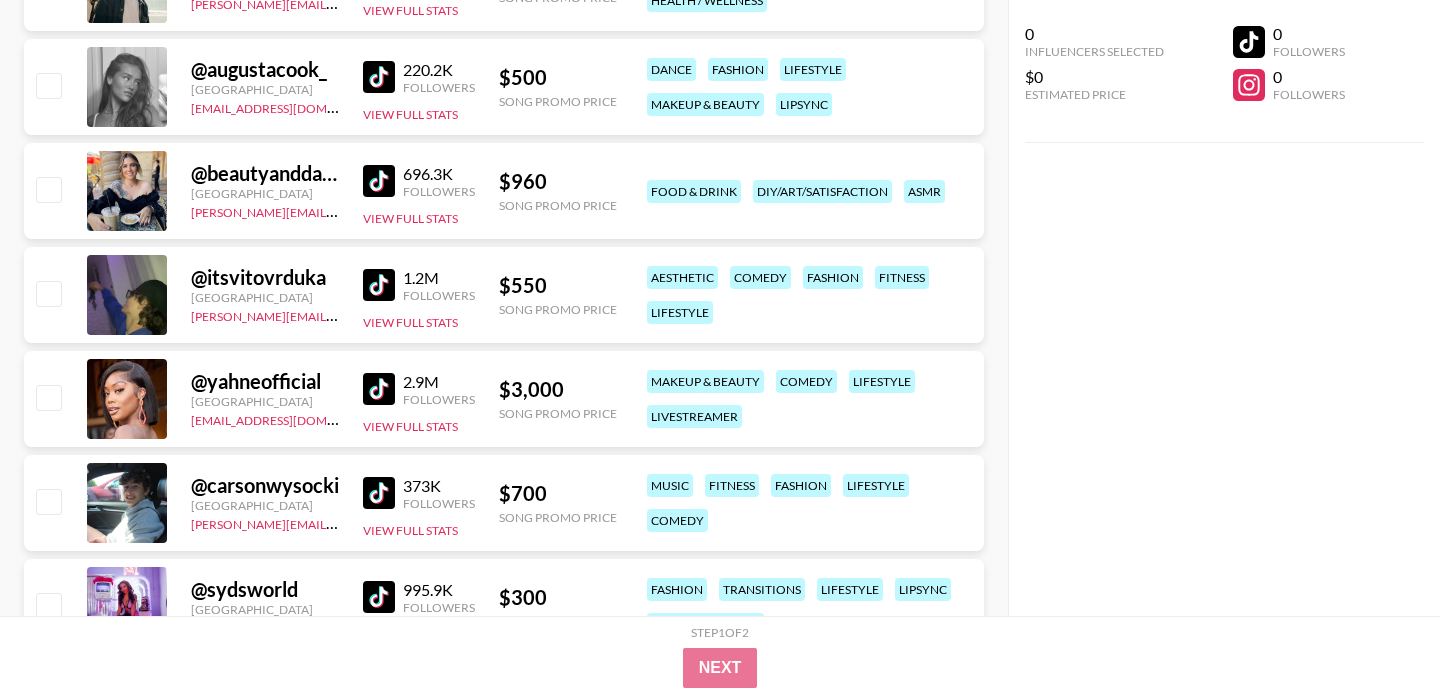 scroll, scrollTop: 1822, scrollLeft: 0, axis: vertical 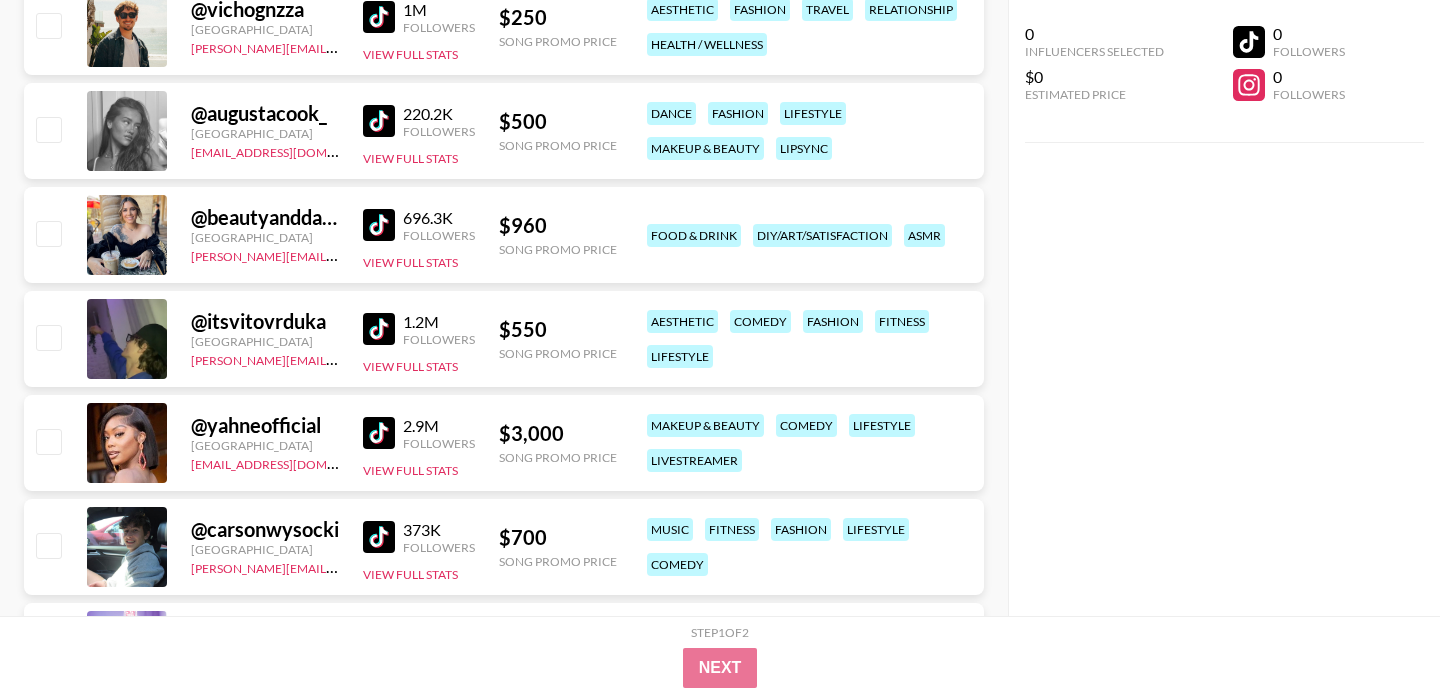 click at bounding box center [379, 225] 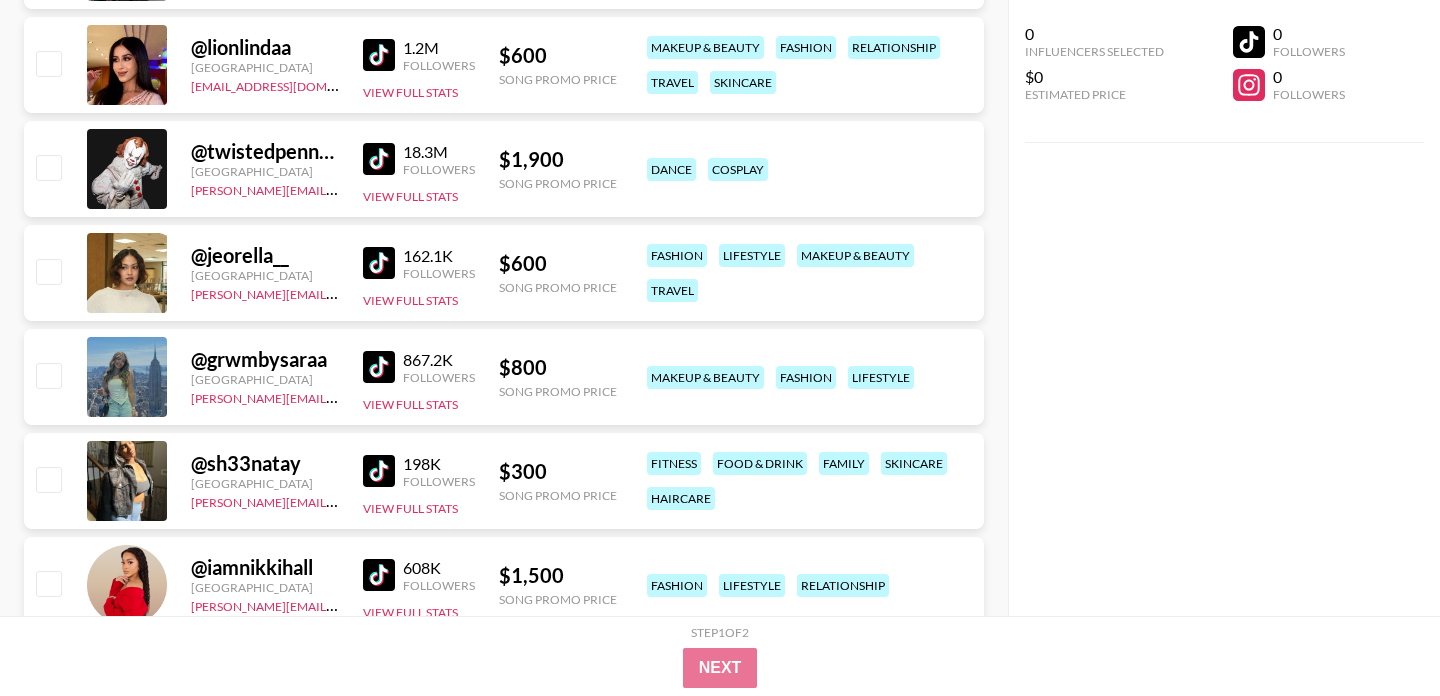 scroll, scrollTop: 951, scrollLeft: 0, axis: vertical 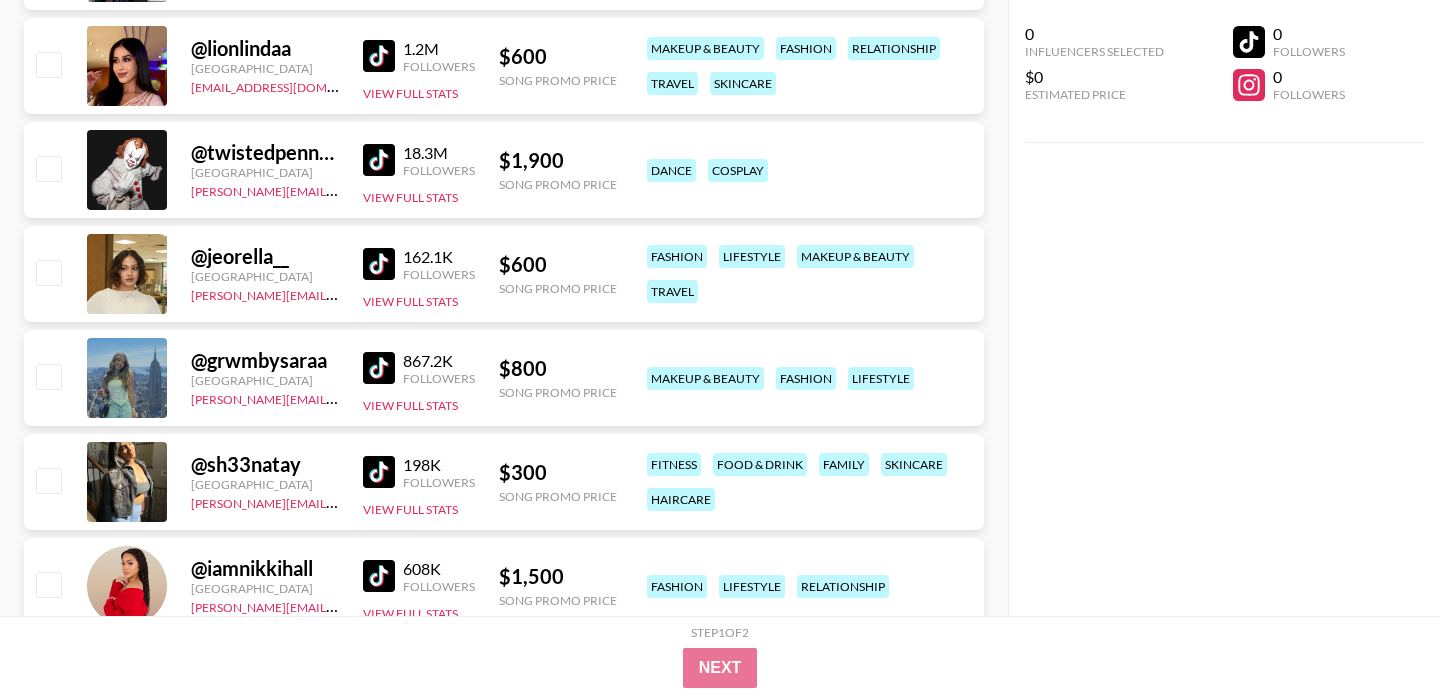 click at bounding box center (379, 472) 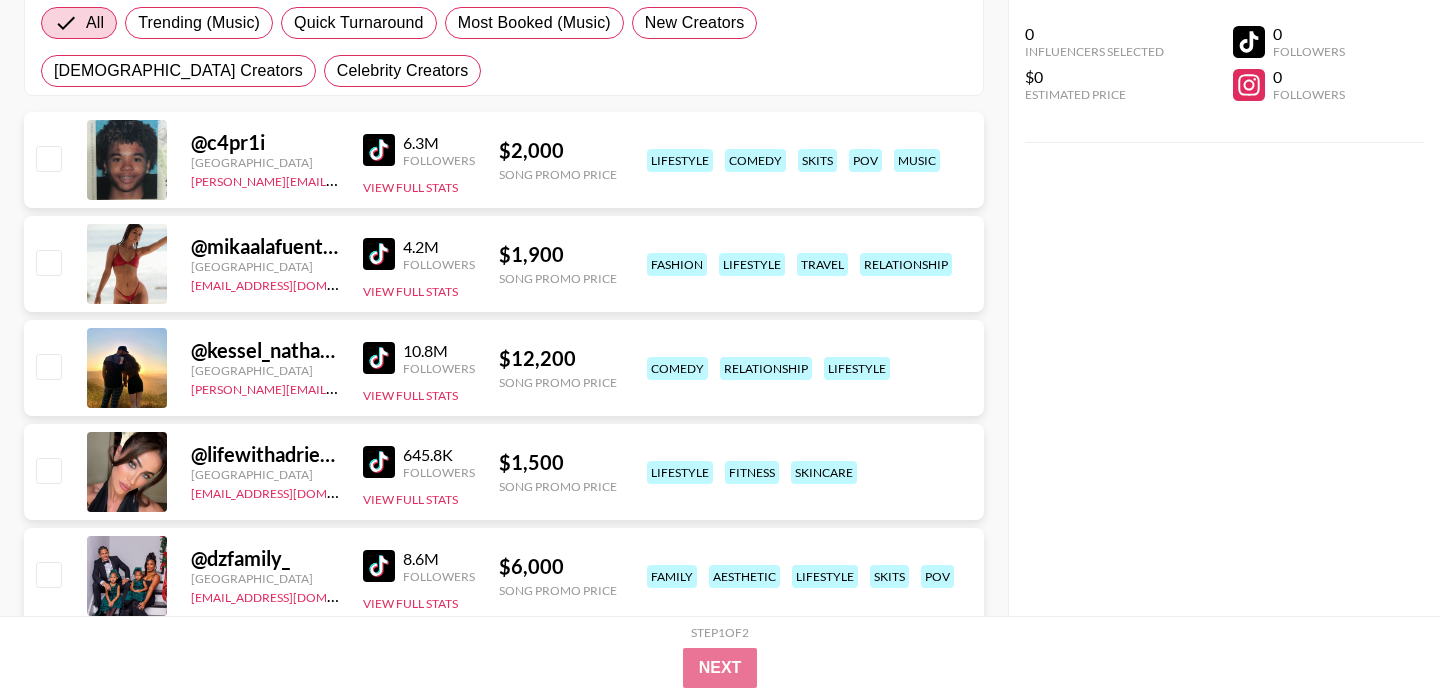 scroll, scrollTop: 301, scrollLeft: 0, axis: vertical 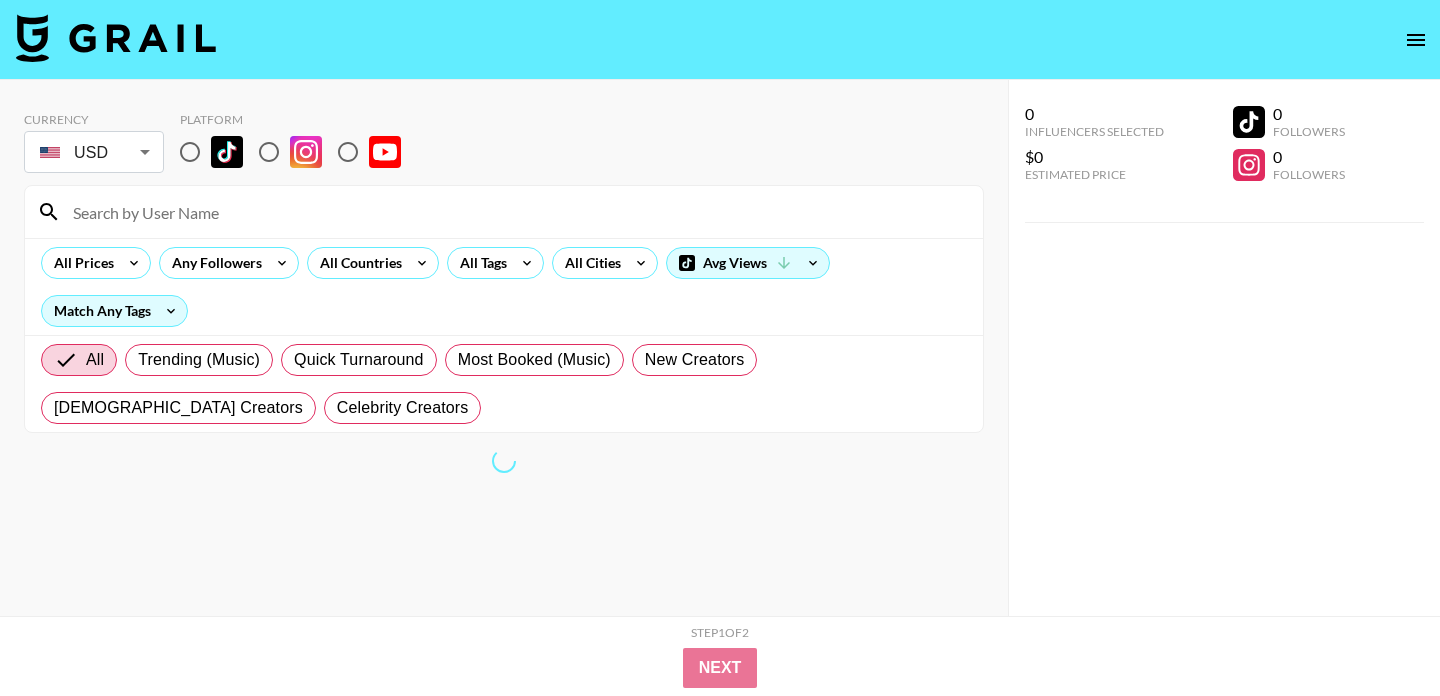 click at bounding box center [190, 152] 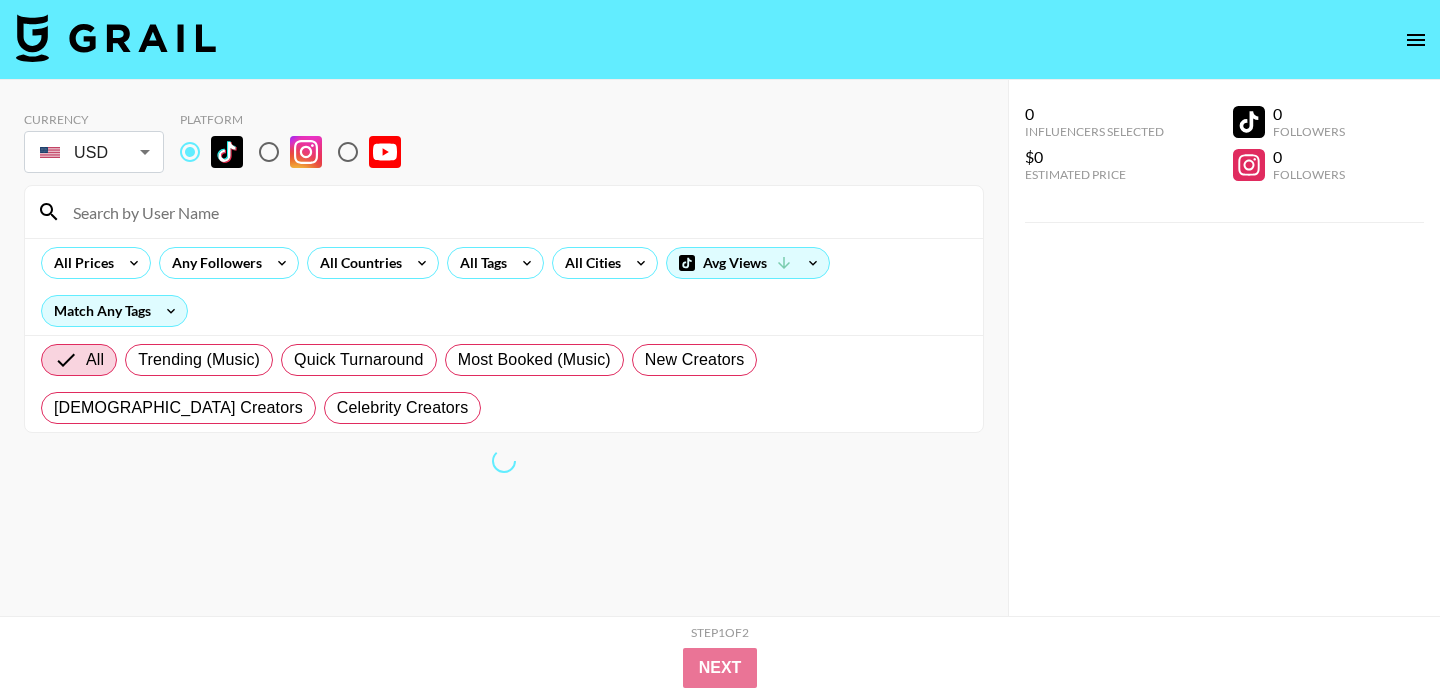 click at bounding box center [516, 212] 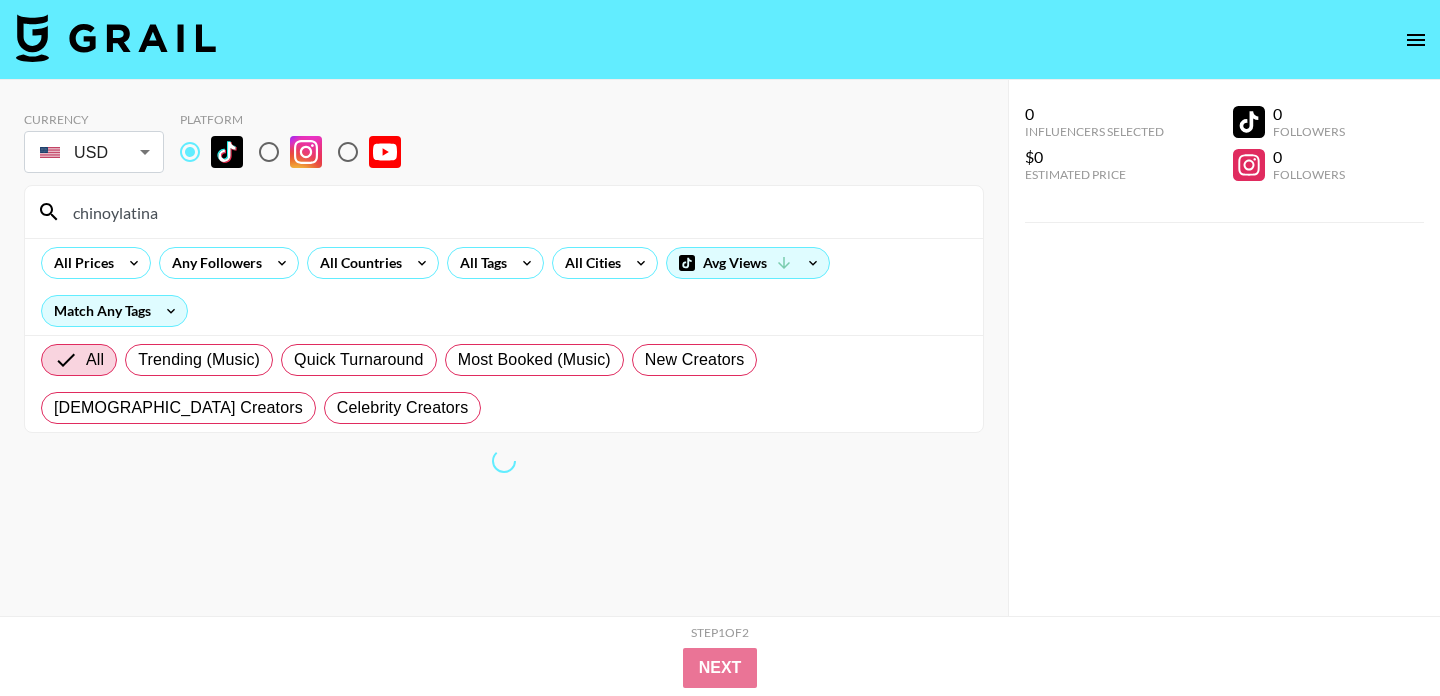 type on "chinoylatina" 